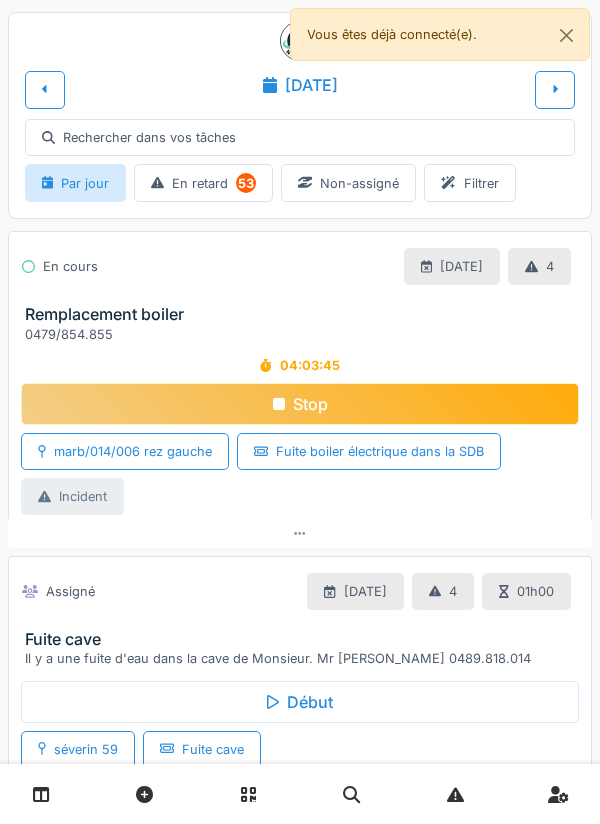 scroll, scrollTop: 0, scrollLeft: 0, axis: both 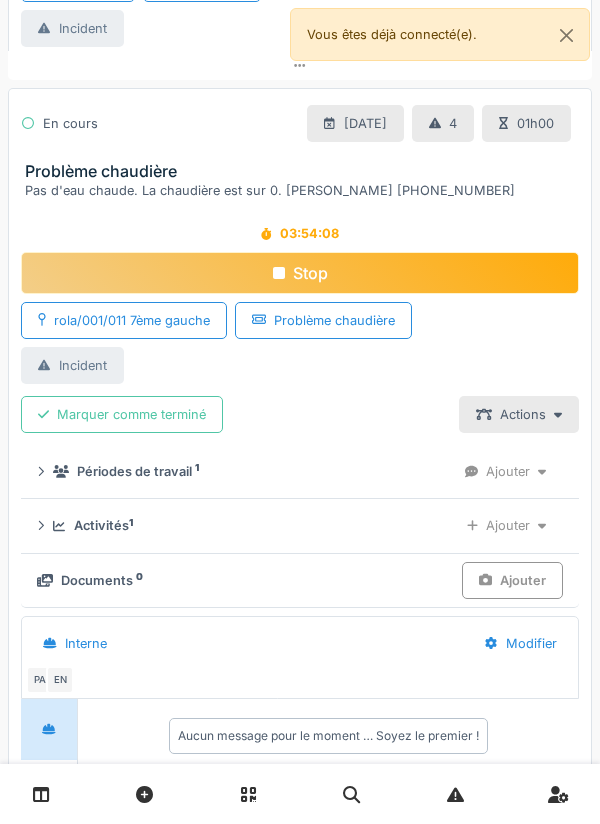 click on "Stop" at bounding box center [300, 273] 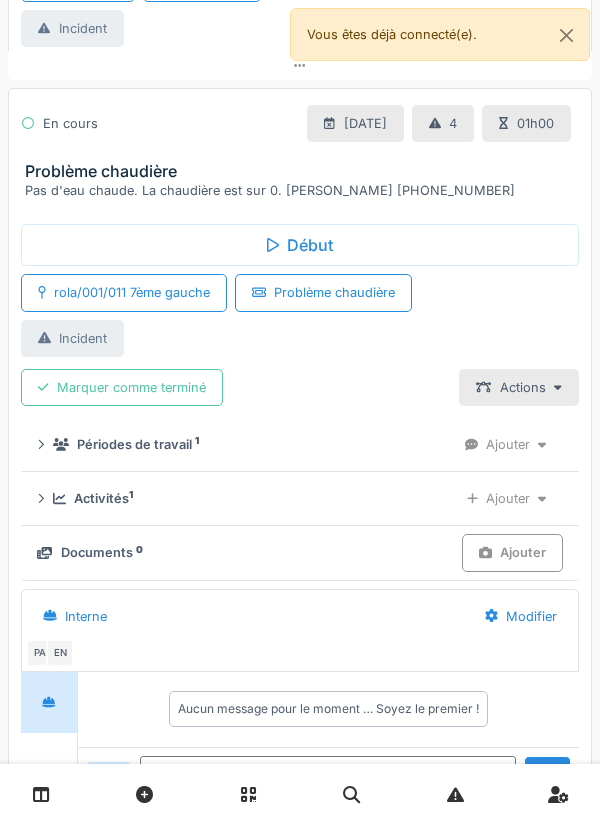 click on "Activités 1 Ajouter" at bounding box center [300, 498] 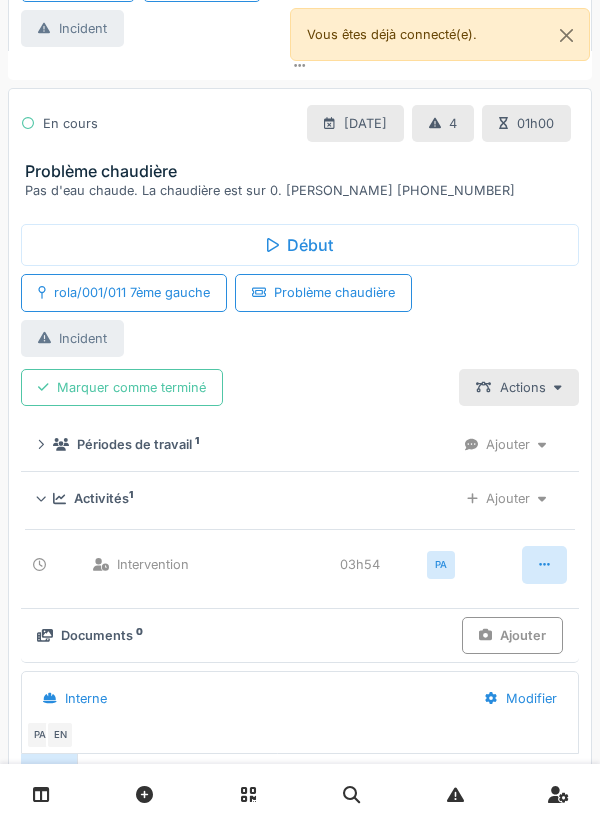 click on "Ajouter" at bounding box center (506, 498) 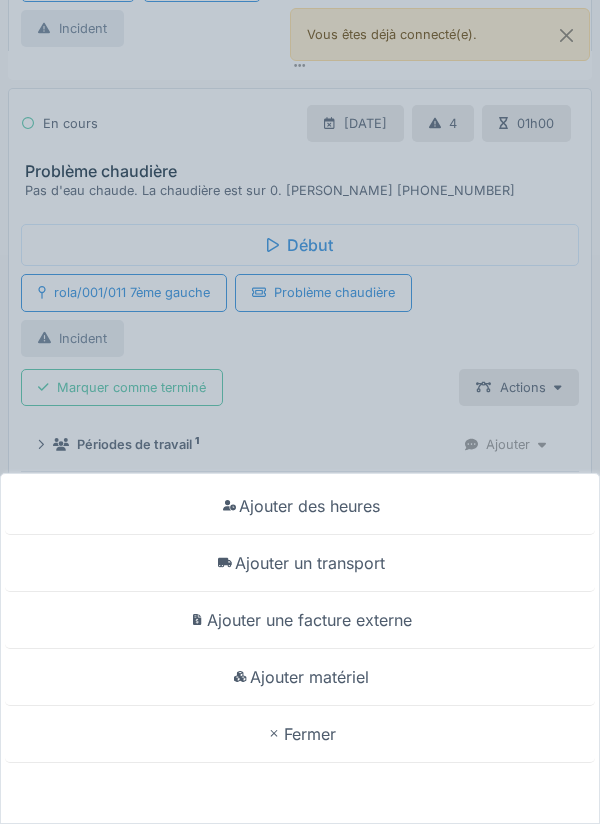 click on "Ajouter matériel" at bounding box center [300, 677] 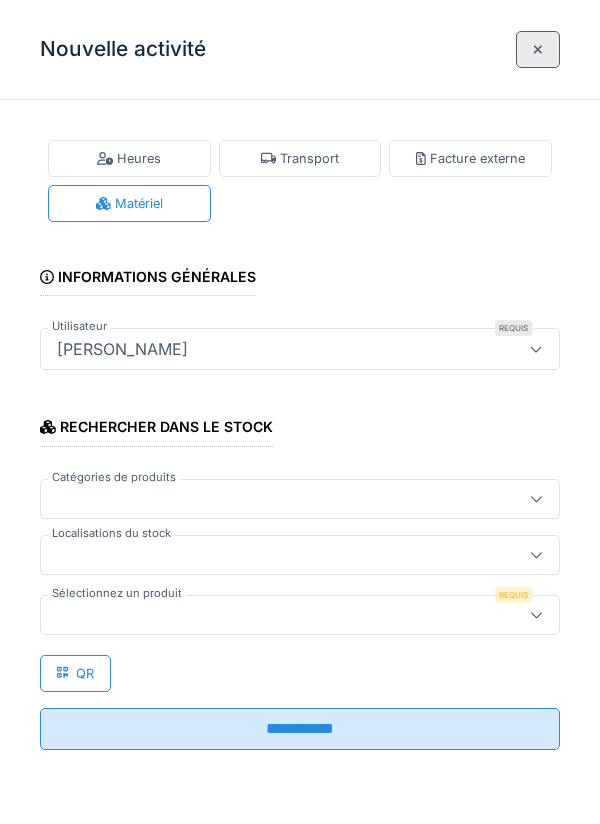 click at bounding box center [274, 555] 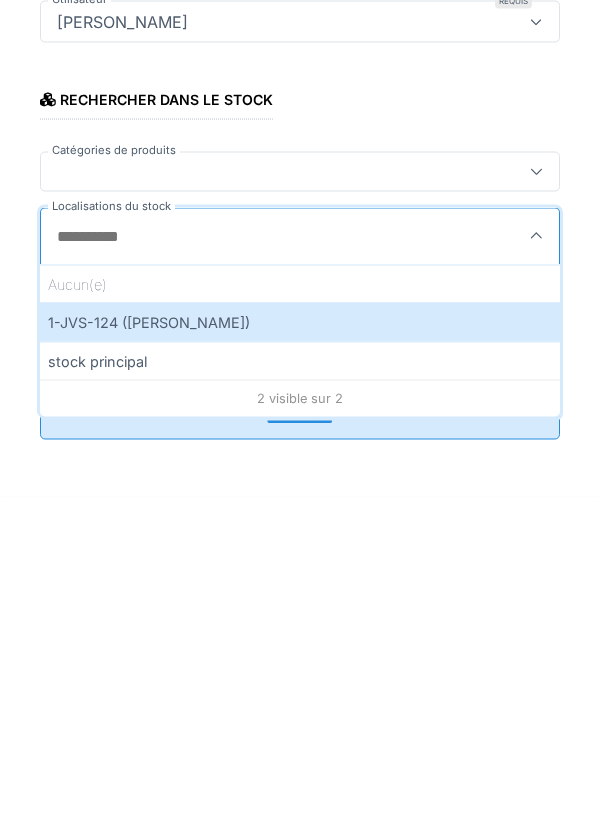 click on "1-JVS-124 (PETER)" at bounding box center (300, 649) 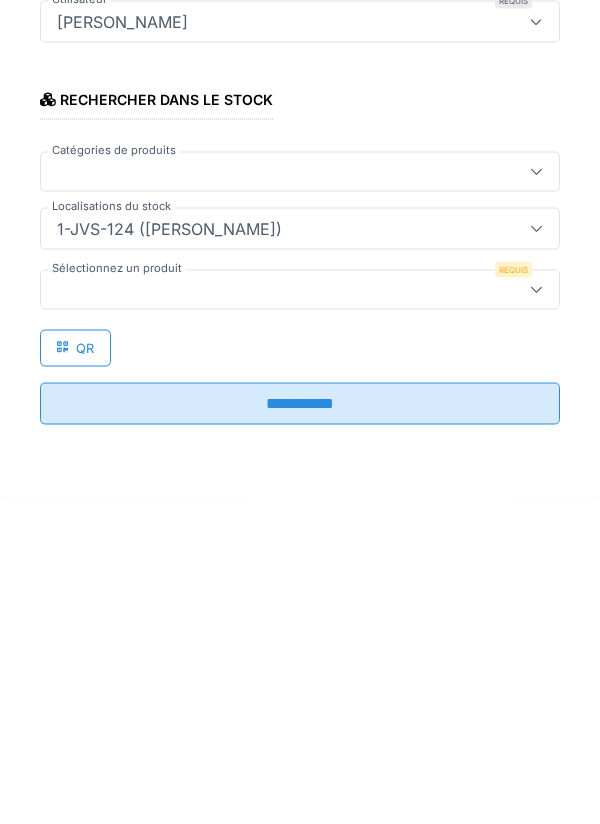 type on "***" 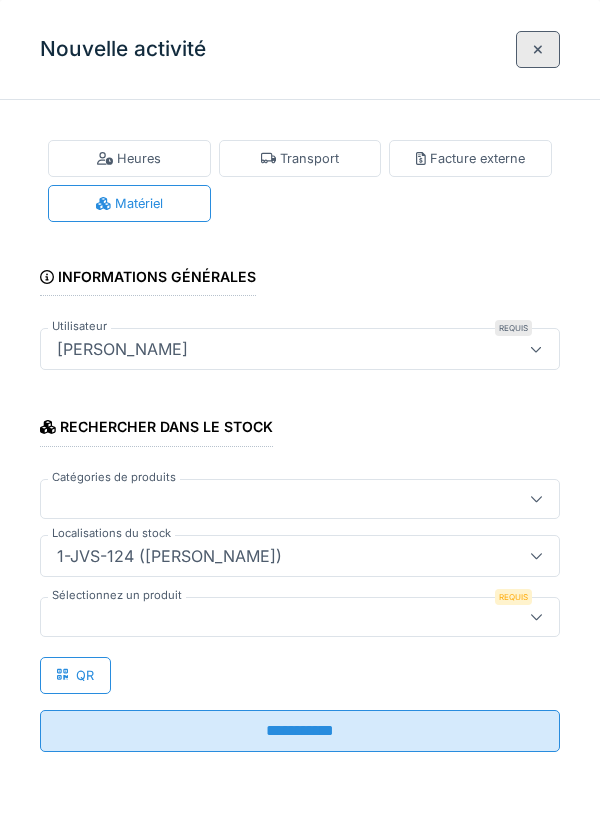 click at bounding box center (274, 617) 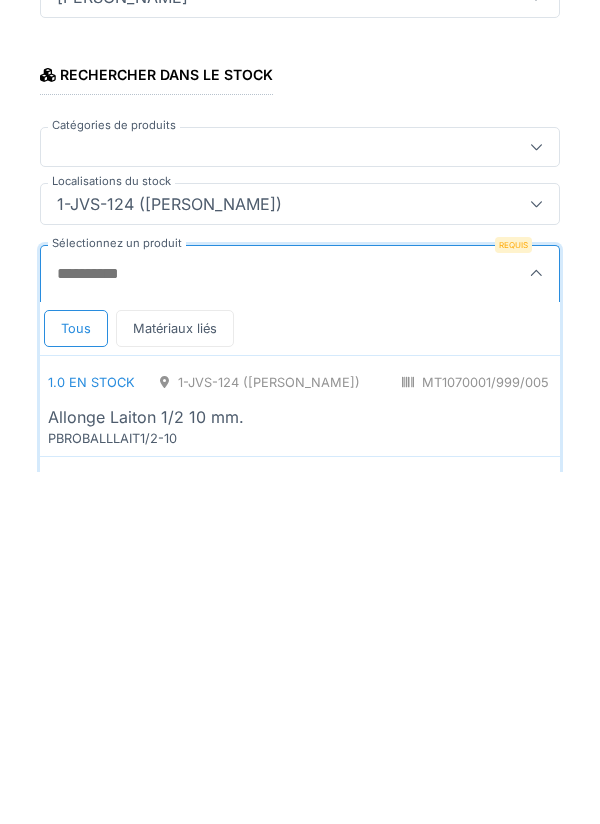 scroll, scrollTop: 1, scrollLeft: 0, axis: vertical 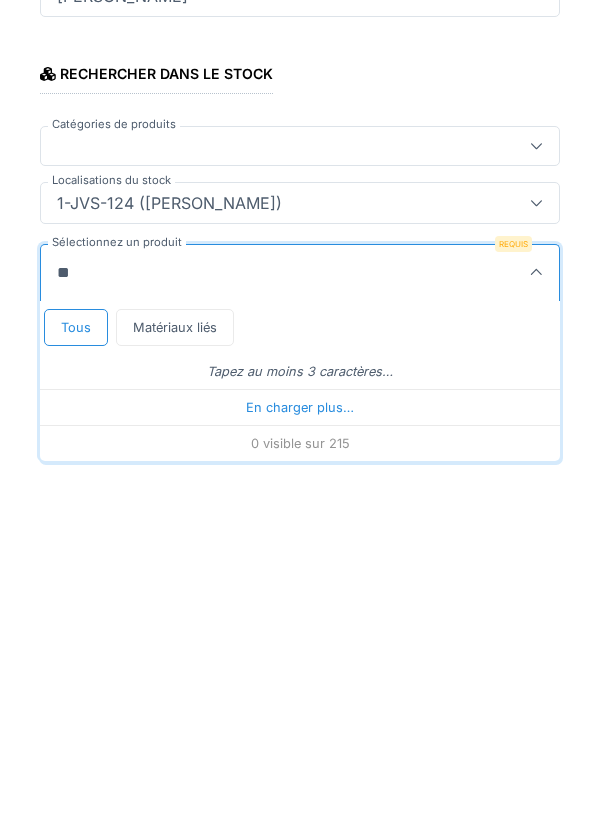 type on "***" 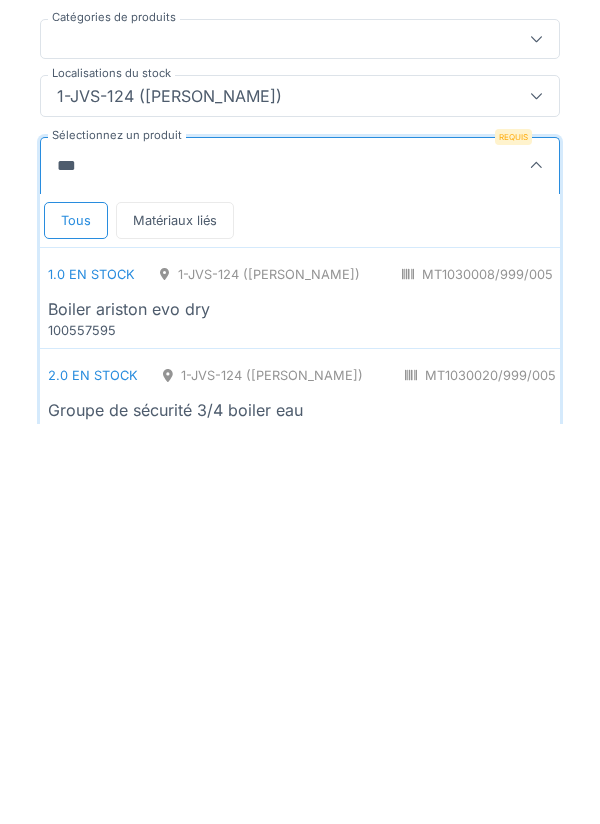 scroll, scrollTop: 62, scrollLeft: 0, axis: vertical 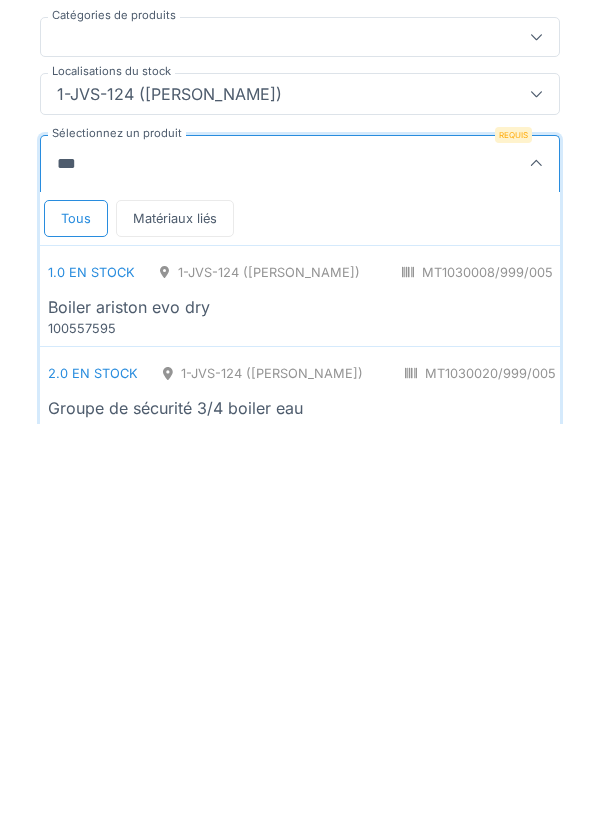 click on "1.0 en stock 1-JVS-124 (PETER) MT1030008/999/005 Plomberie - Appareils sanitaires PCE Boiler ariston evo dry 100557595" at bounding box center (541, 696) 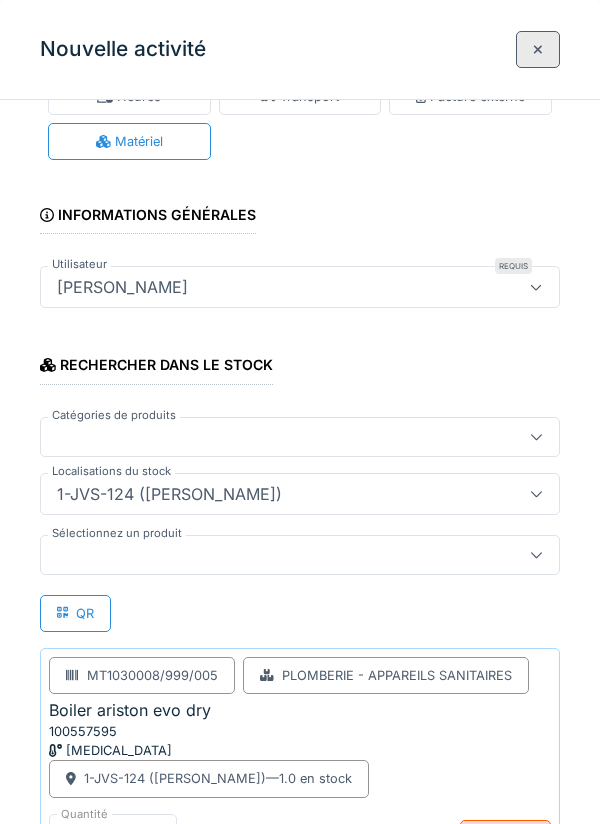 click at bounding box center [274, 555] 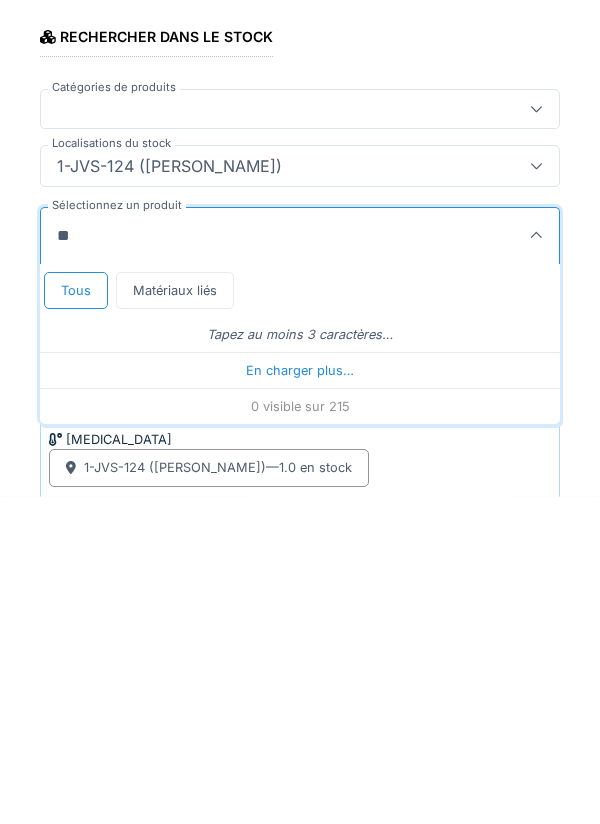 type on "***" 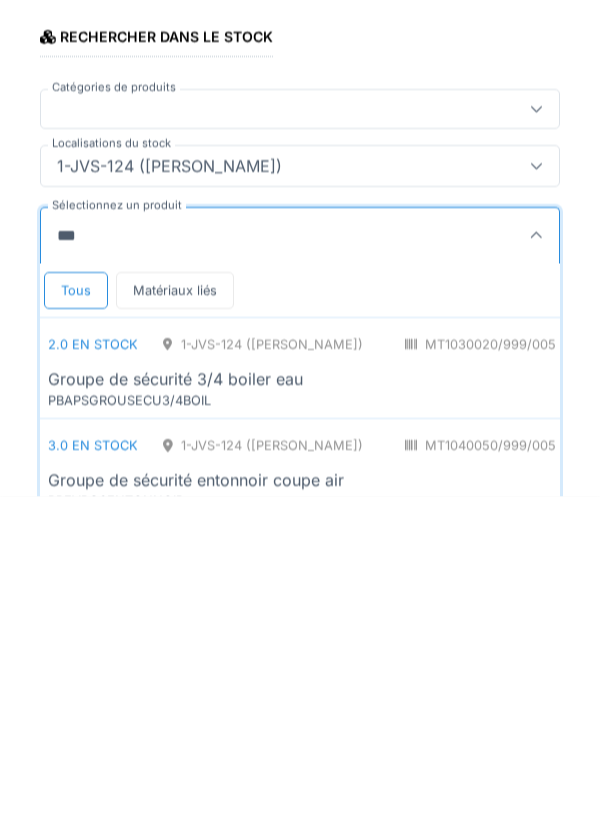 click on "Groupe de sécurité 3/4 boiler eau" at bounding box center (175, 707) 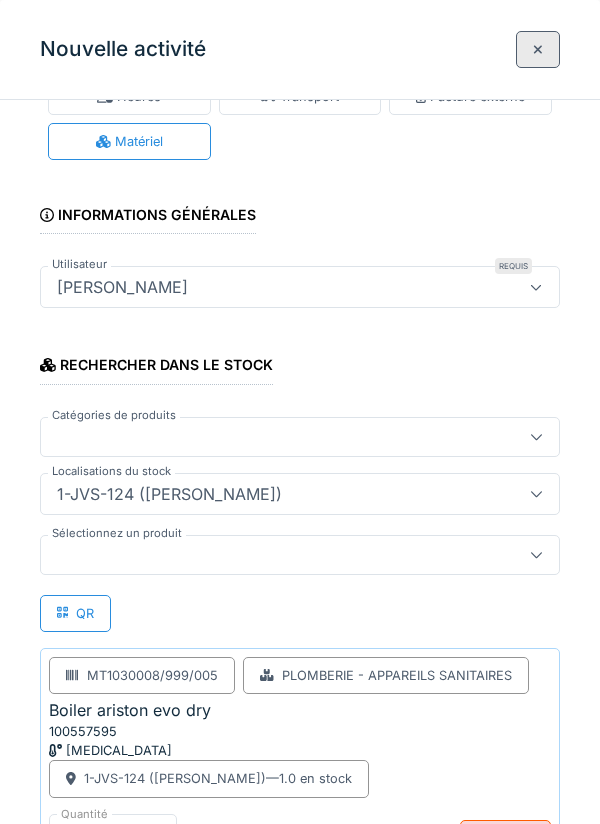 click at bounding box center (274, 555) 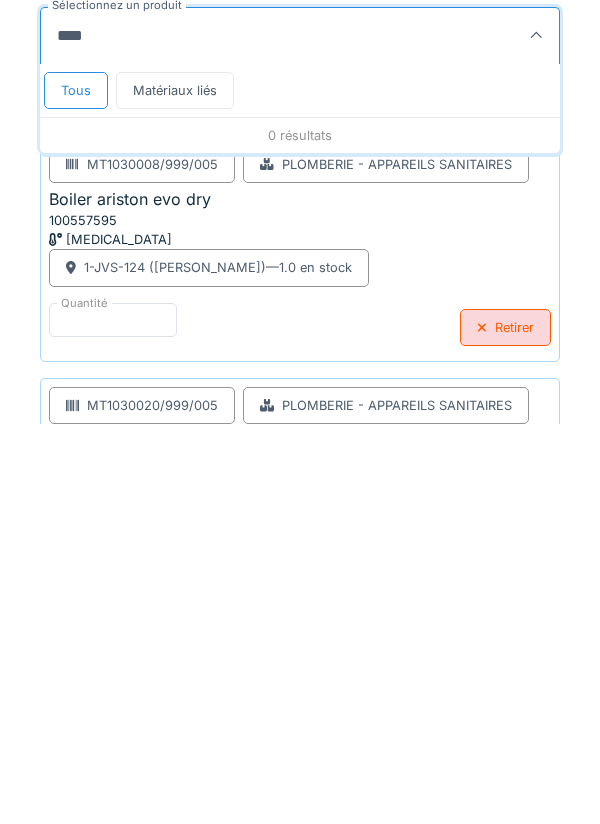 scroll, scrollTop: 192, scrollLeft: 0, axis: vertical 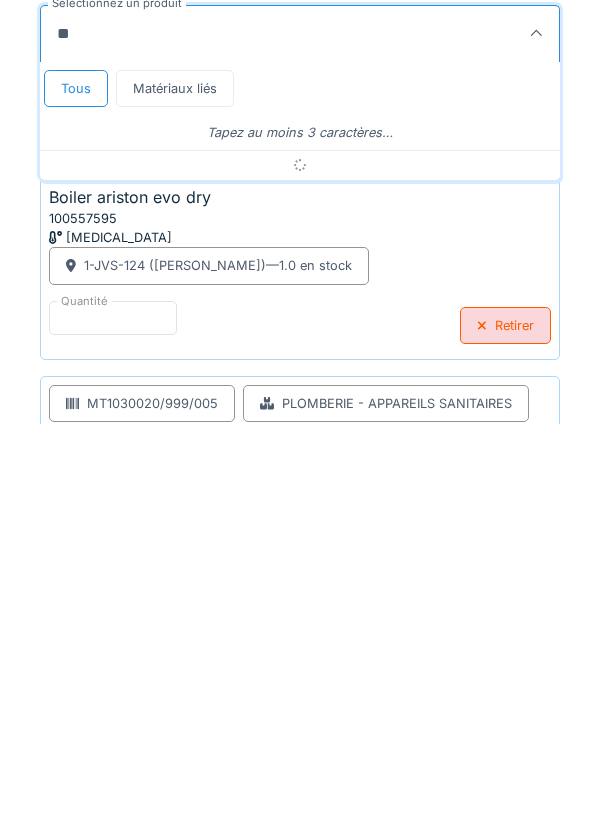 type on "*" 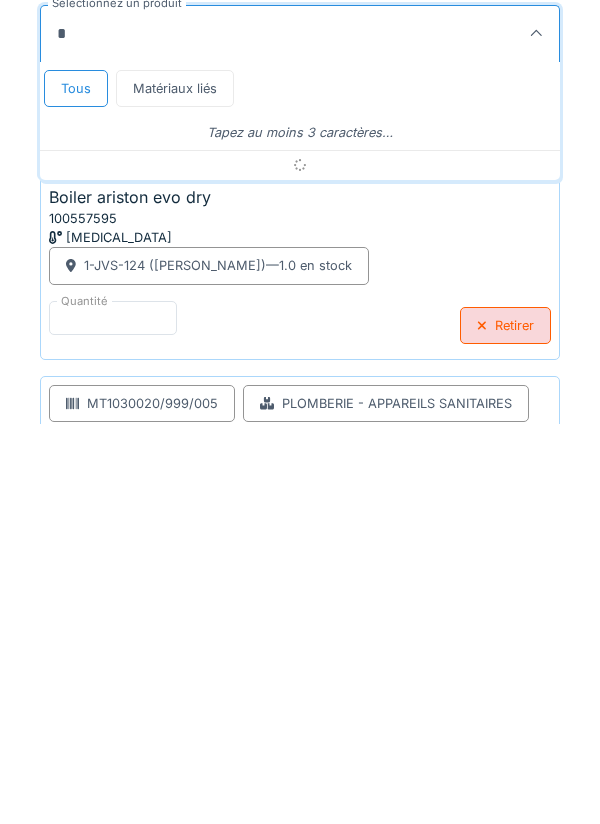 type 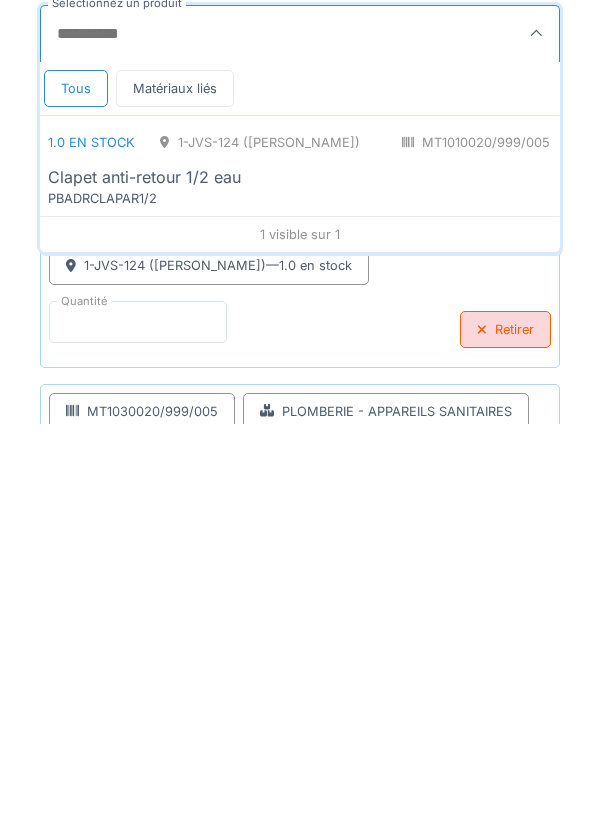 click on "*" at bounding box center (138, 722) 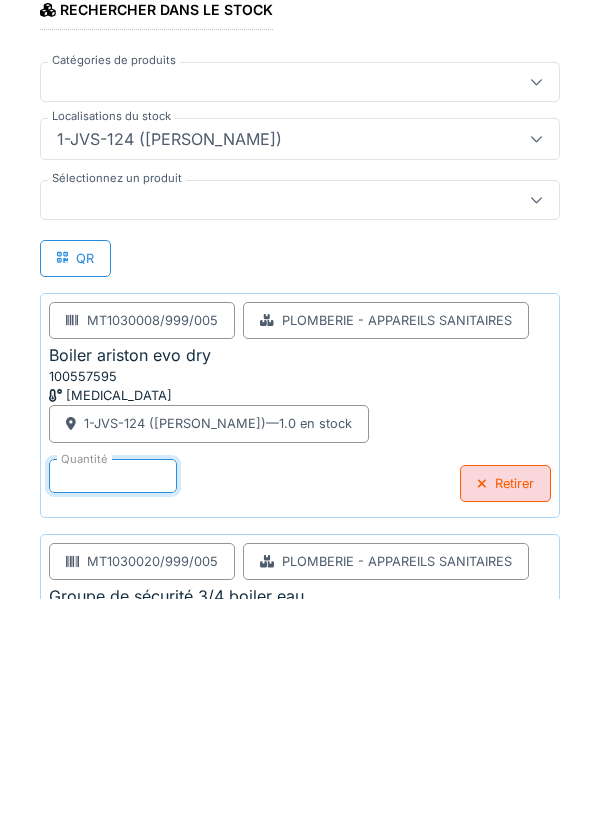 click at bounding box center (274, 425) 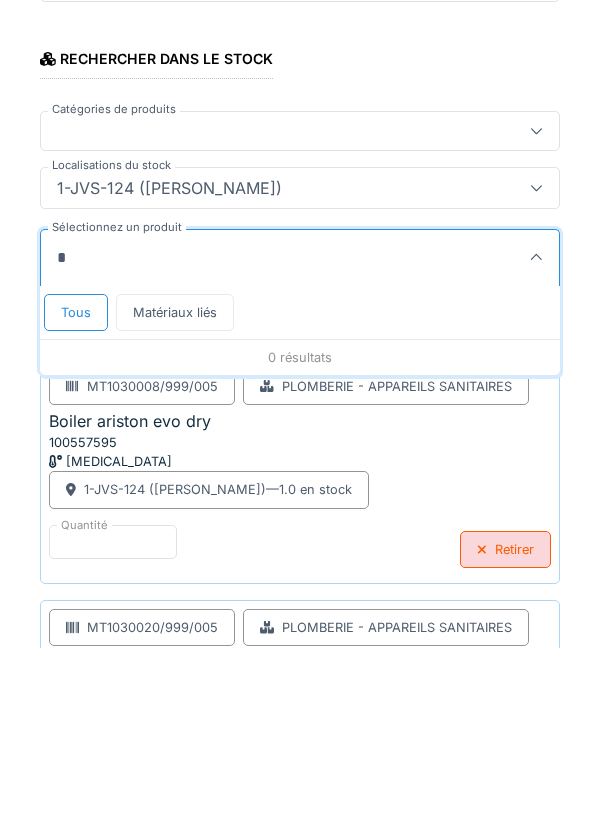 type on "*********" 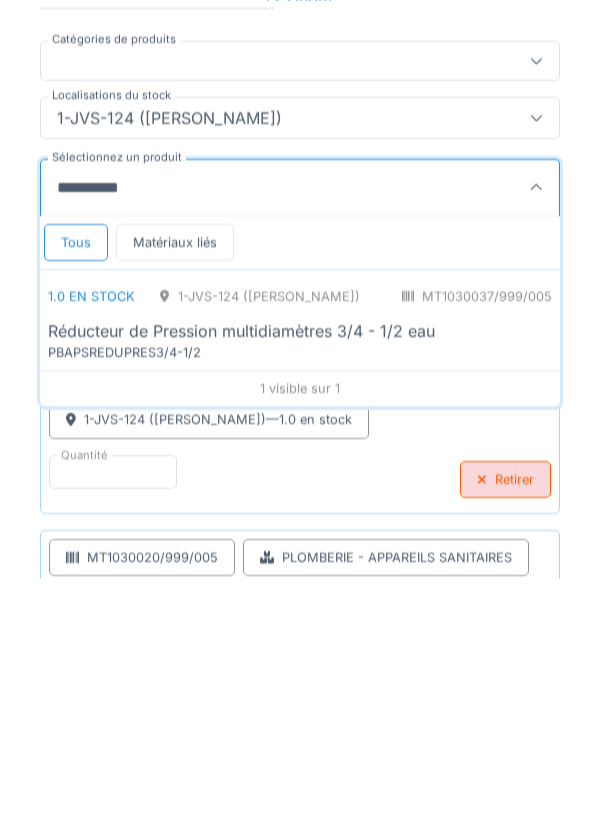 click on "1.0 en stock 1-JVS-124 (PETER) MT1030037/999/005 Plomberie - Appareils sanitaires PCE Réducteur de Pression multidiamètres 3/4 - 1/2 eau PBAPSREDUPRES3/4-1/2" at bounding box center (540, 566) 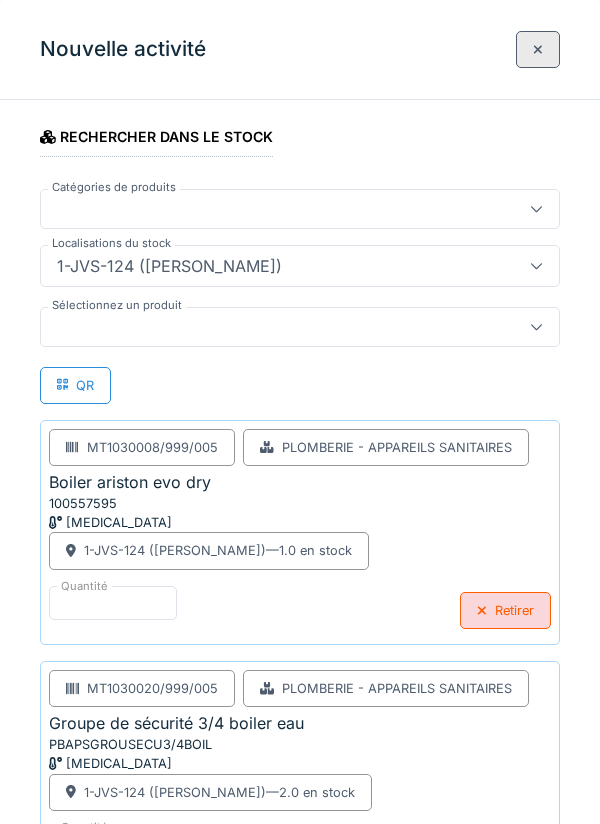 scroll, scrollTop: 296, scrollLeft: 0, axis: vertical 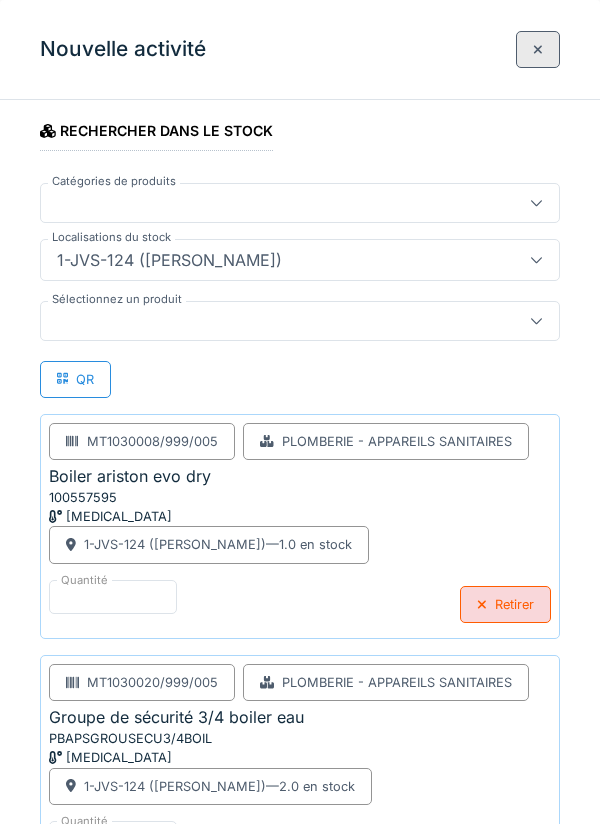 click at bounding box center [274, 321] 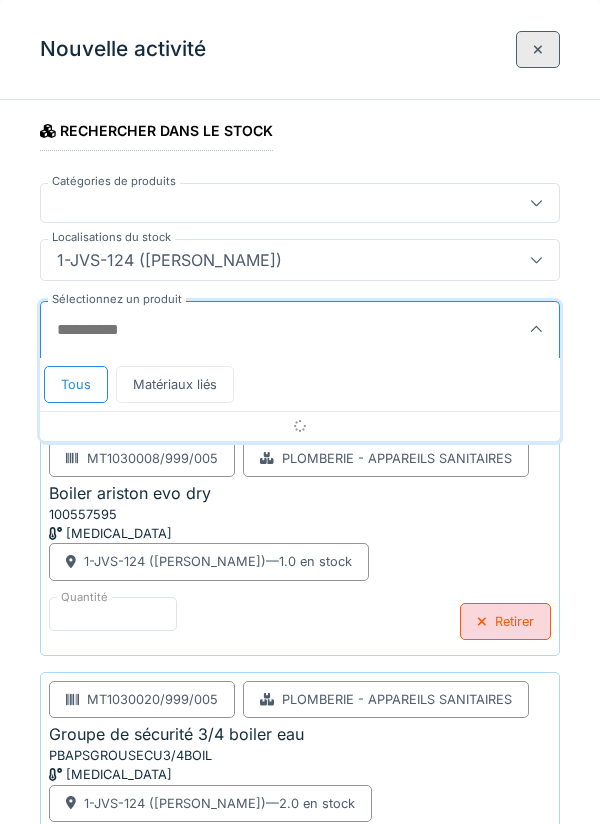 scroll, scrollTop: 377, scrollLeft: 0, axis: vertical 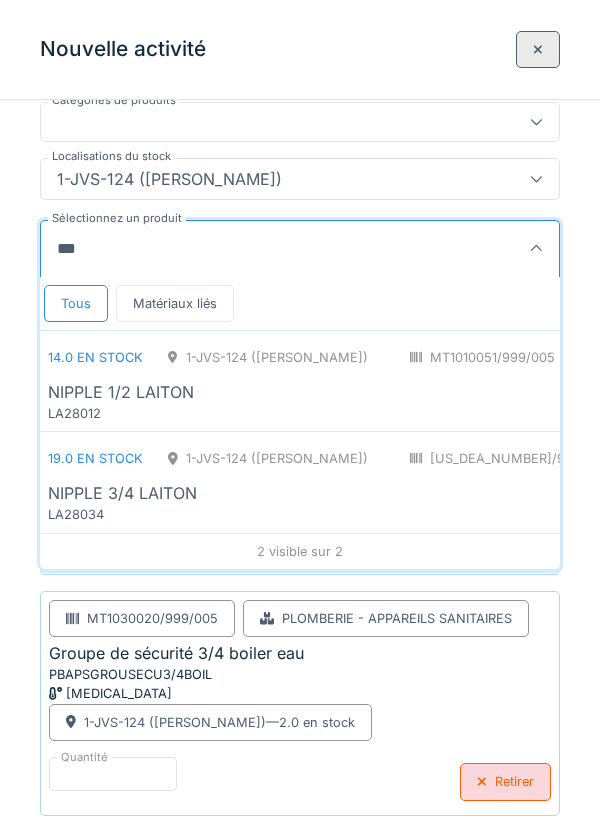 type on "****" 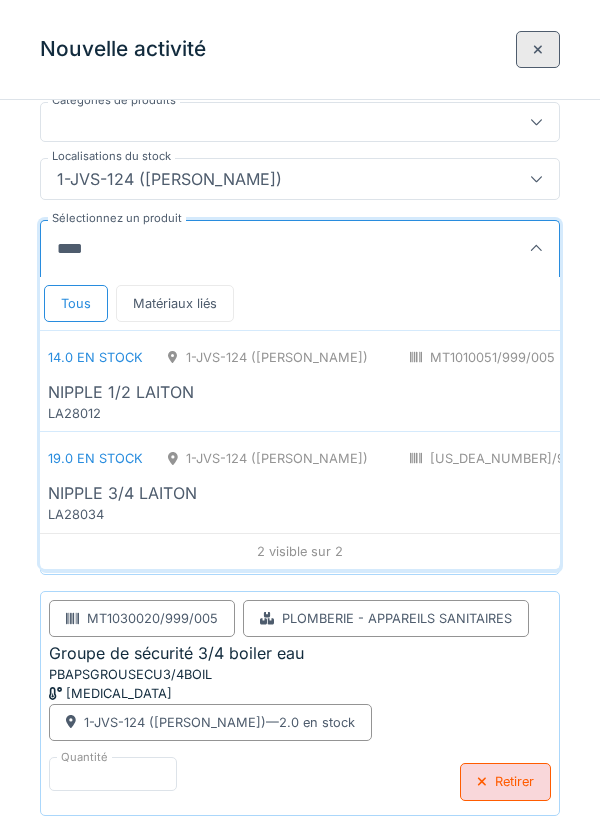 click on "LA28012" at bounding box center [168, 413] 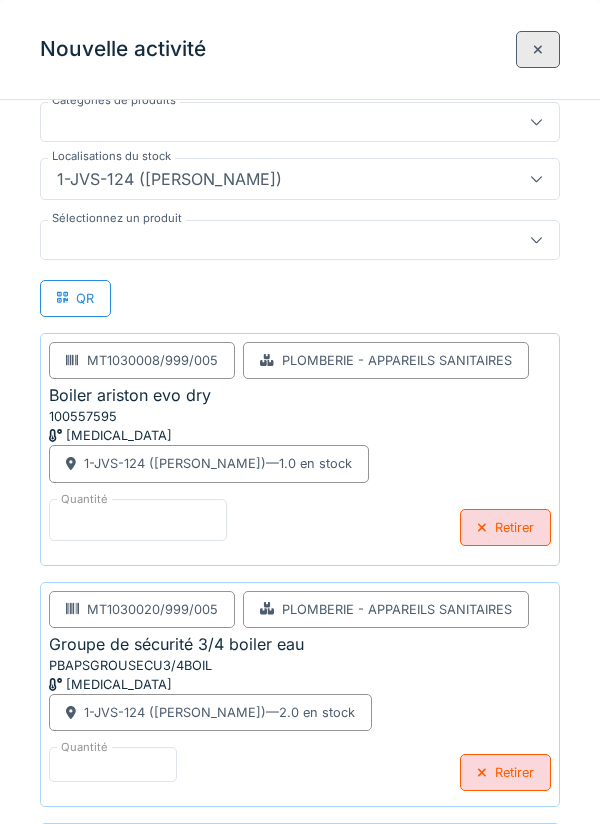 click on "*" at bounding box center (138, 520) 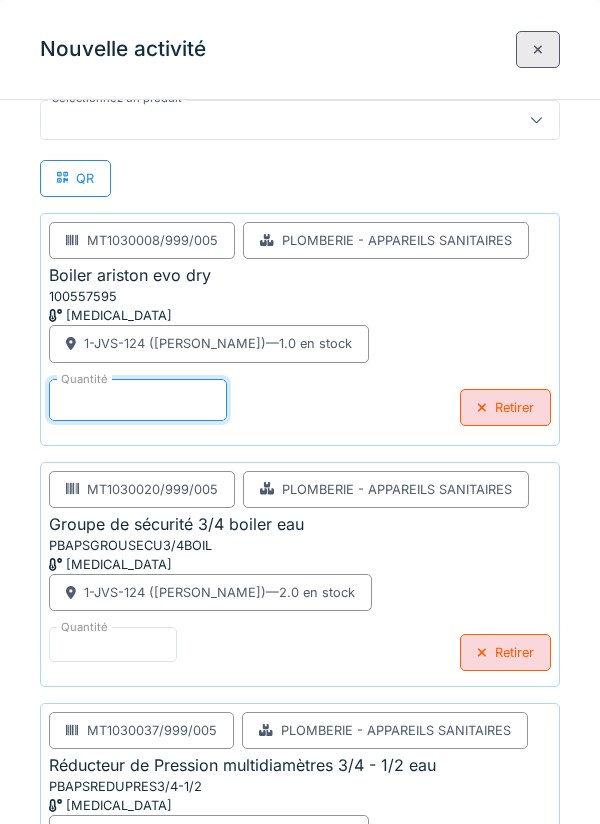 scroll, scrollTop: 474, scrollLeft: 0, axis: vertical 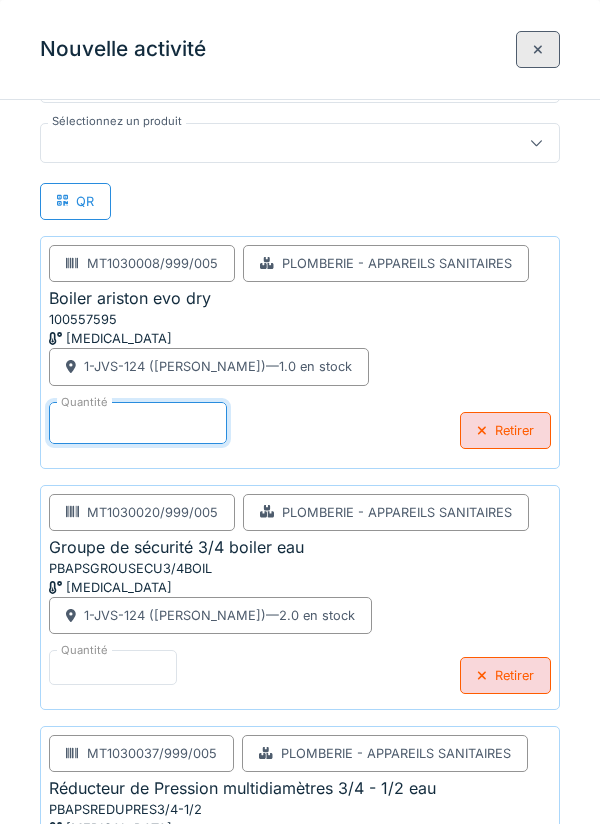type on "*" 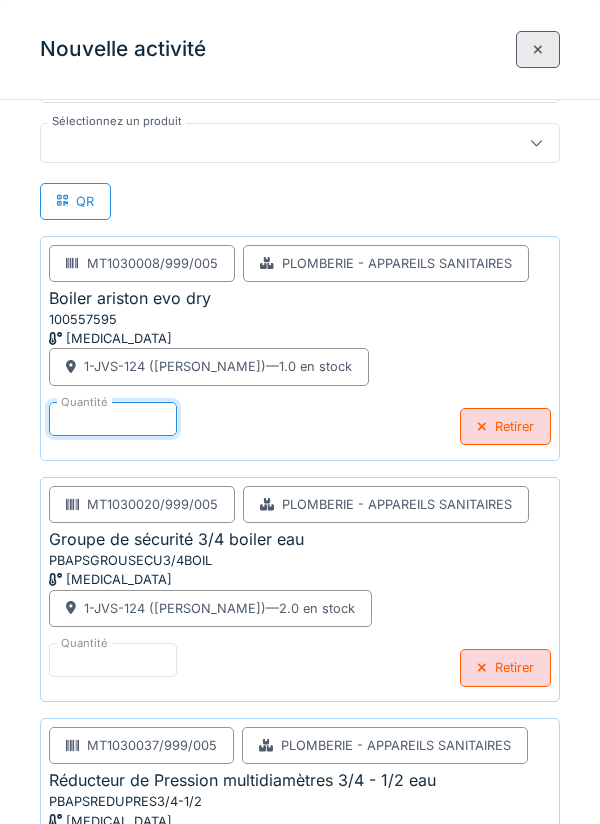 click at bounding box center [274, 143] 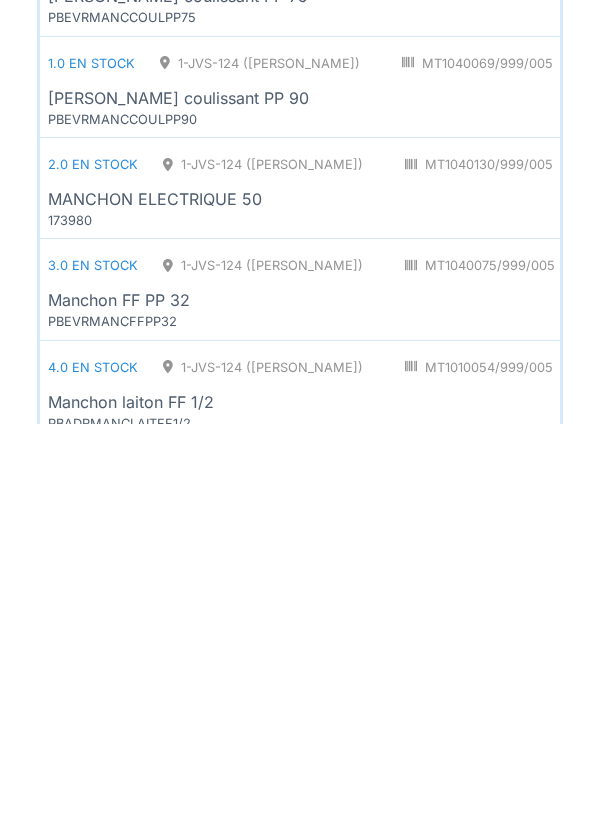scroll, scrollTop: 484, scrollLeft: 0, axis: vertical 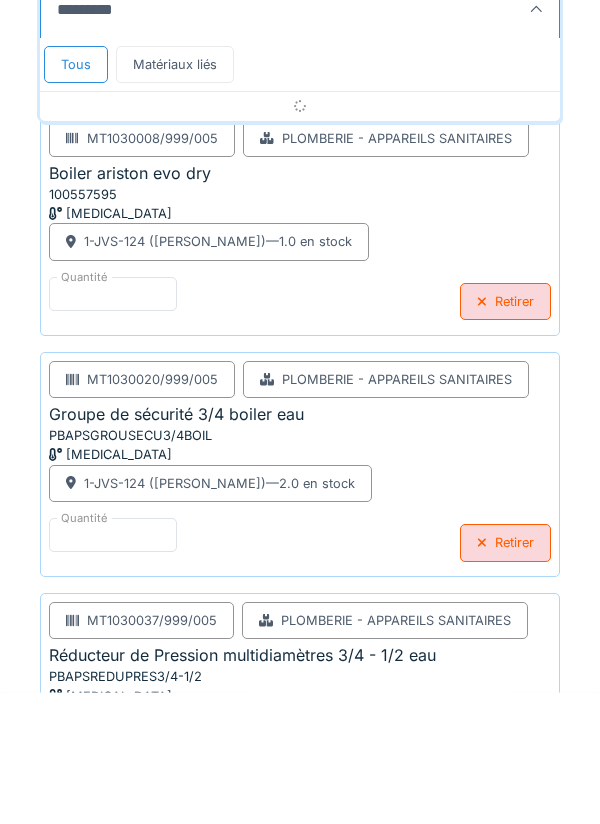 type on "**********" 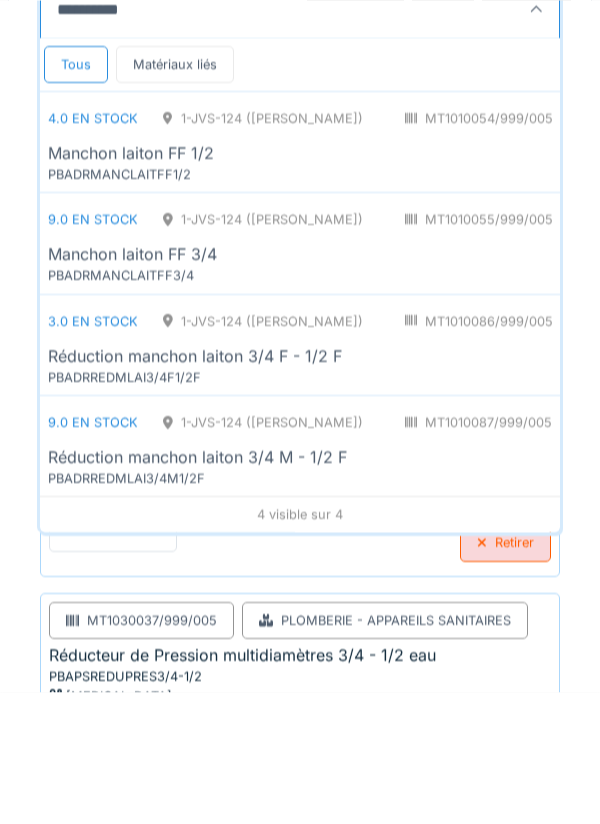click on "Manchon laiton FF 3/4" at bounding box center [132, 386] 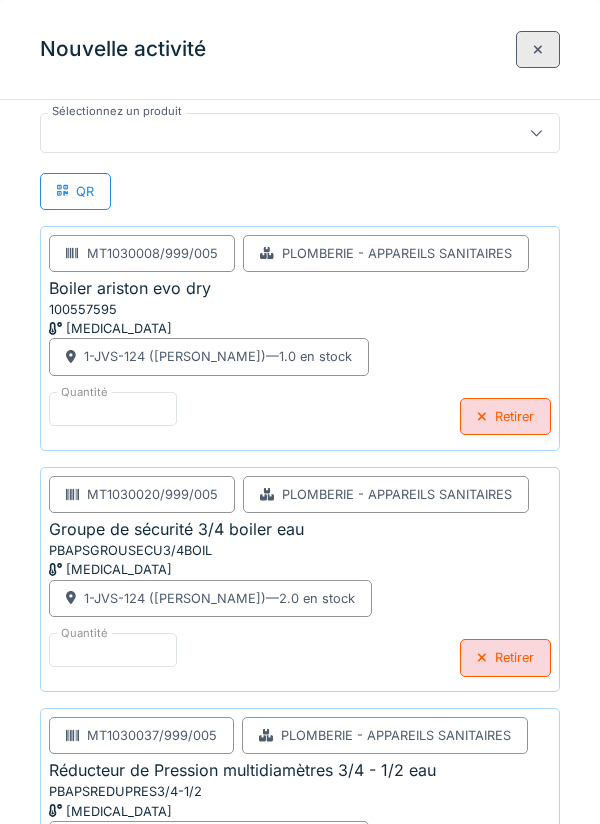 click on "1-JVS-124 (PETER)  —  1.0 en stock" at bounding box center [218, 356] 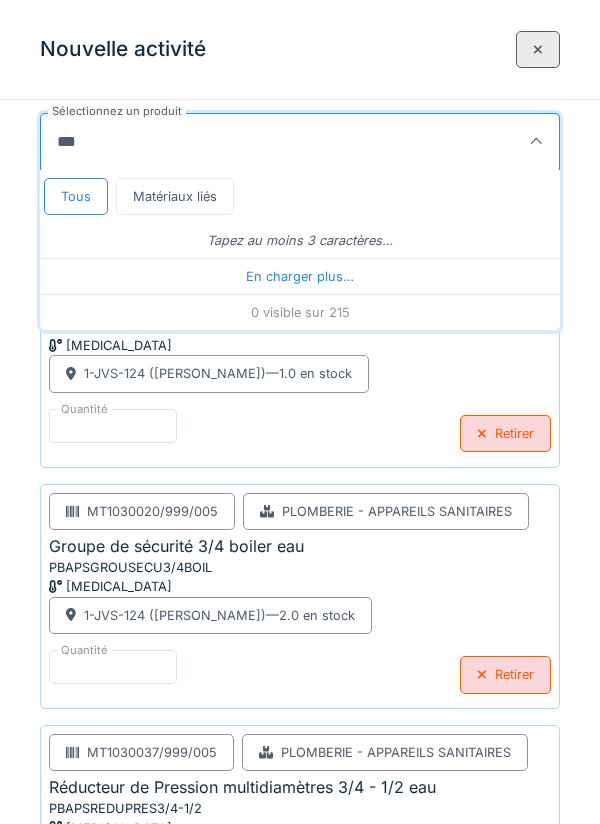 type on "****" 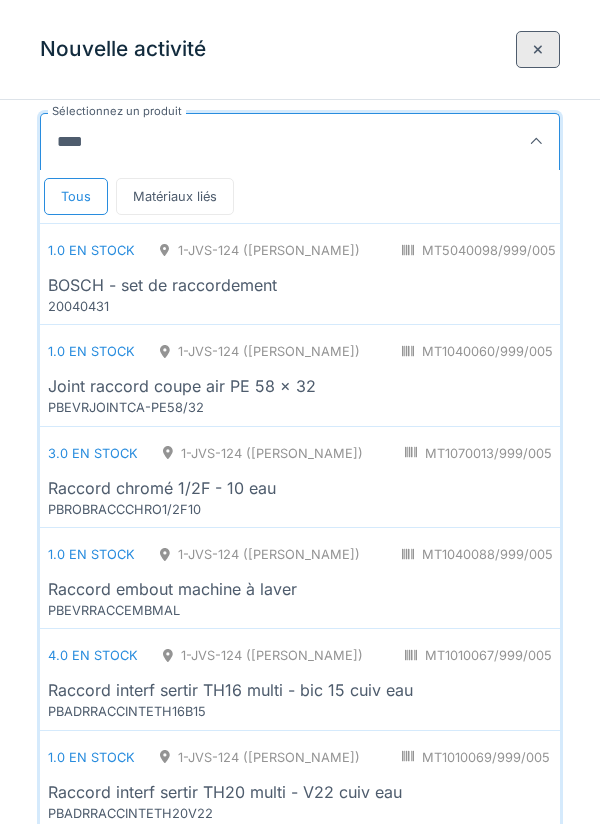 click on "BOSCH - set de raccordement" at bounding box center [611, 285] 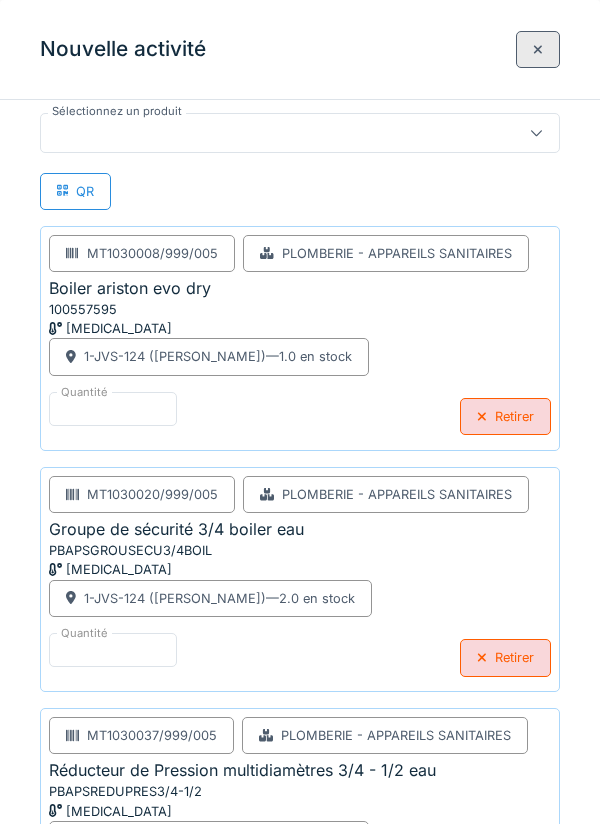 click at bounding box center (274, 133) 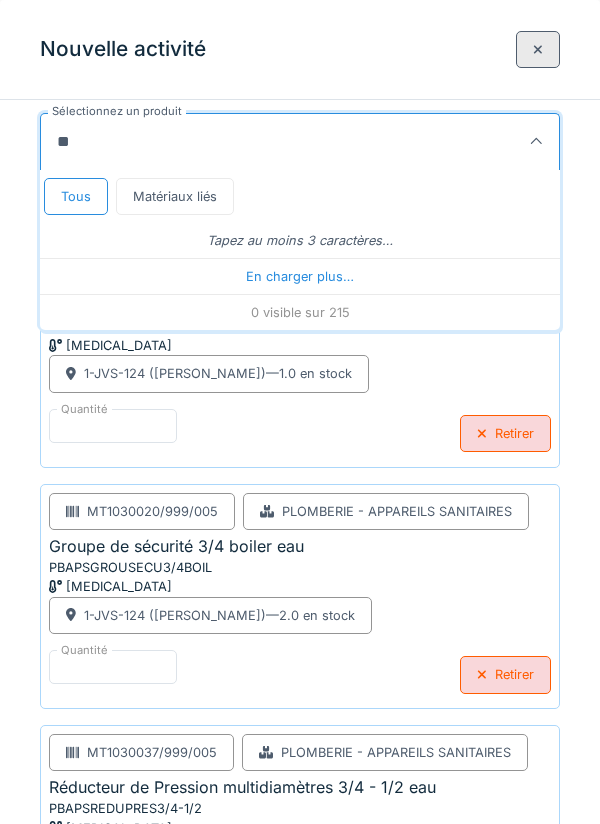 type on "*******" 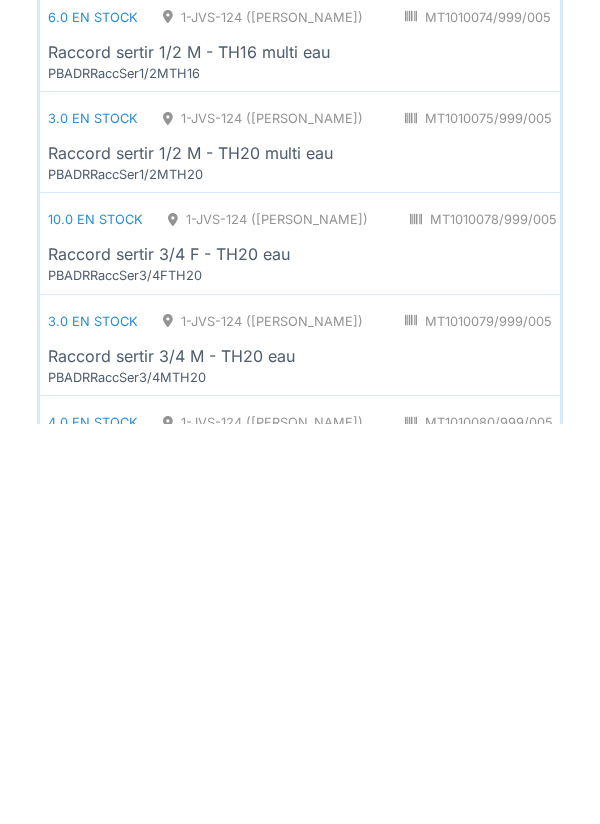 scroll, scrollTop: 1332, scrollLeft: 0, axis: vertical 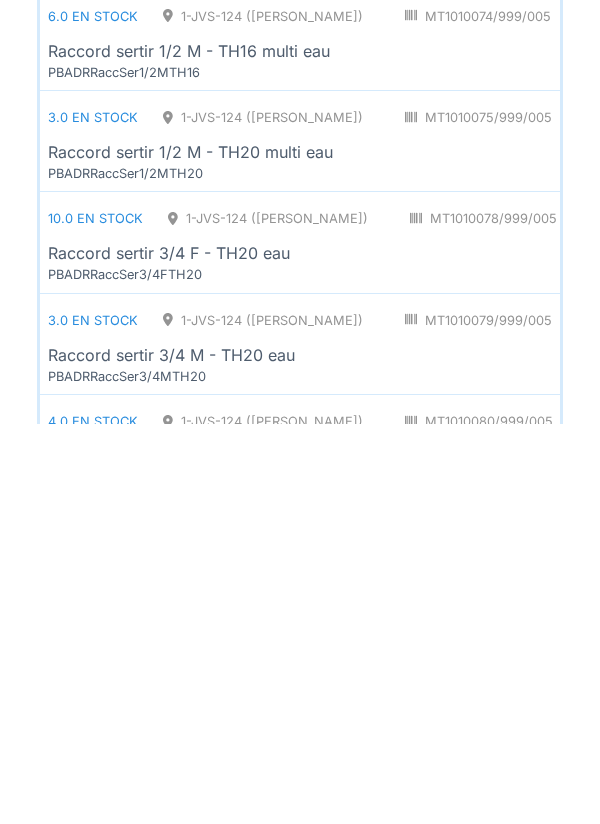 click on "PBADRRaccSer3/4FTH20" at bounding box center [168, 674] 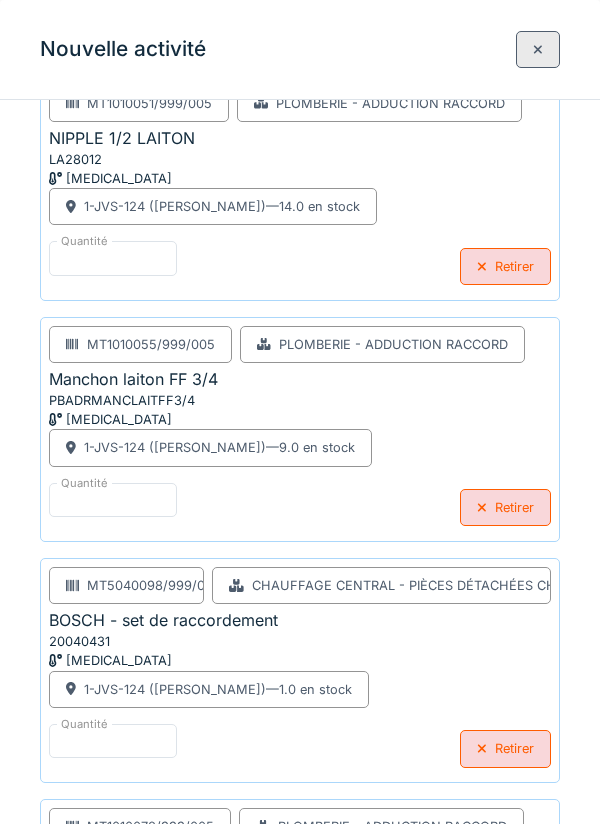 scroll, scrollTop: 1364, scrollLeft: 0, axis: vertical 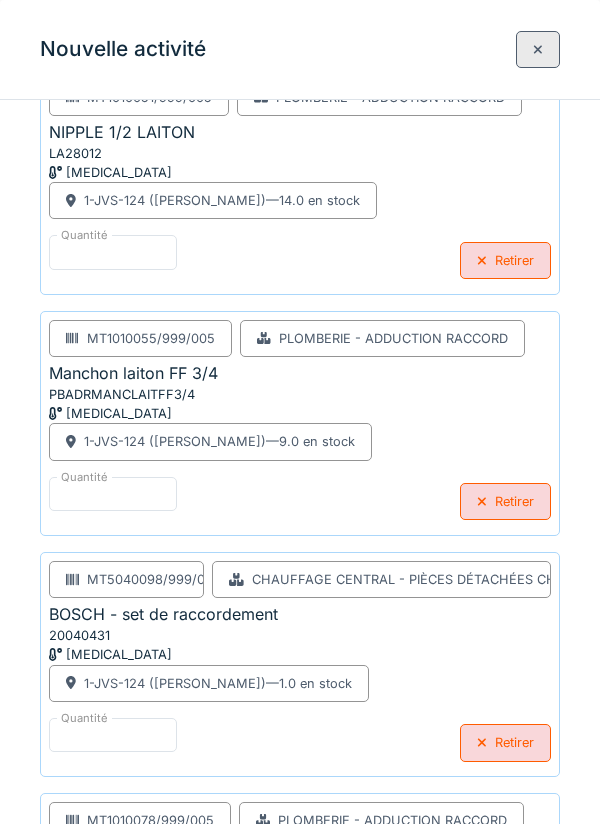 click on "Retirer" at bounding box center [505, 742] 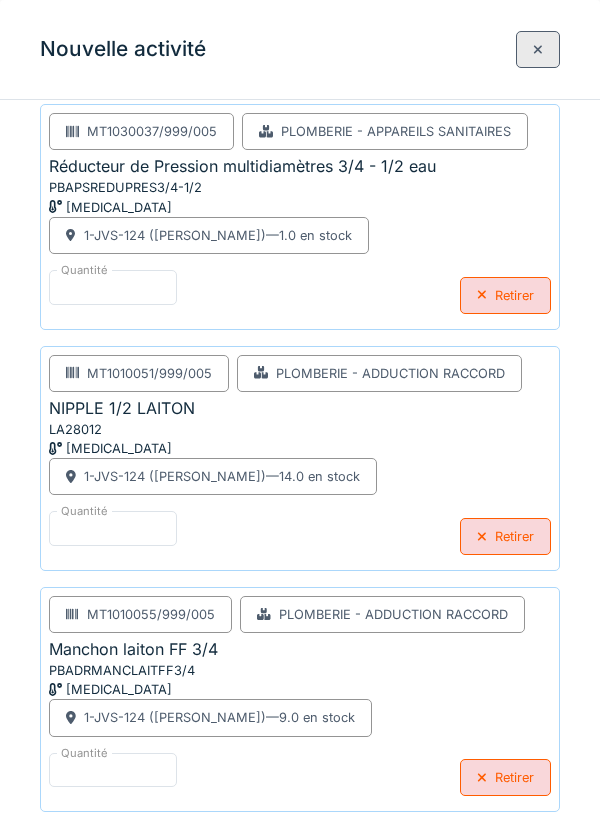 scroll, scrollTop: 1076, scrollLeft: 0, axis: vertical 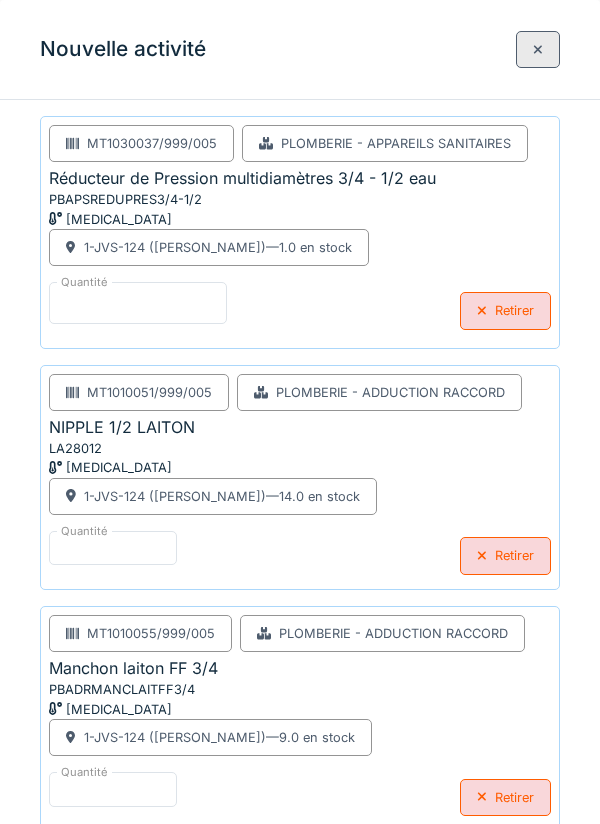 click on "*" at bounding box center [138, 303] 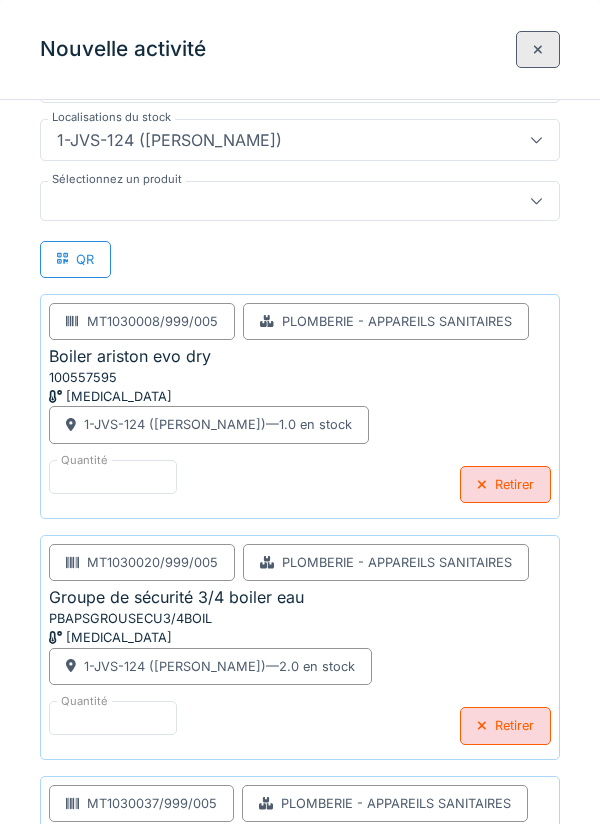 scroll, scrollTop: 302, scrollLeft: 0, axis: vertical 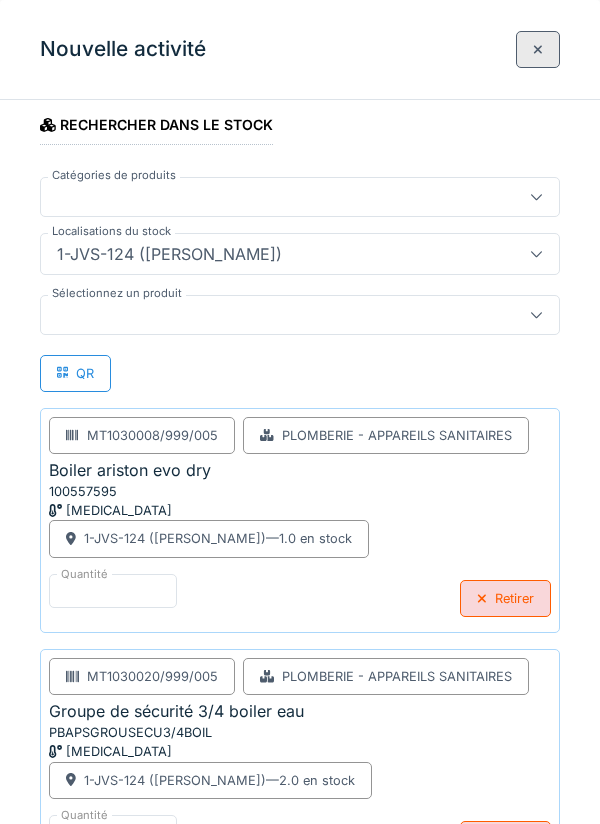 click at bounding box center (300, 315) 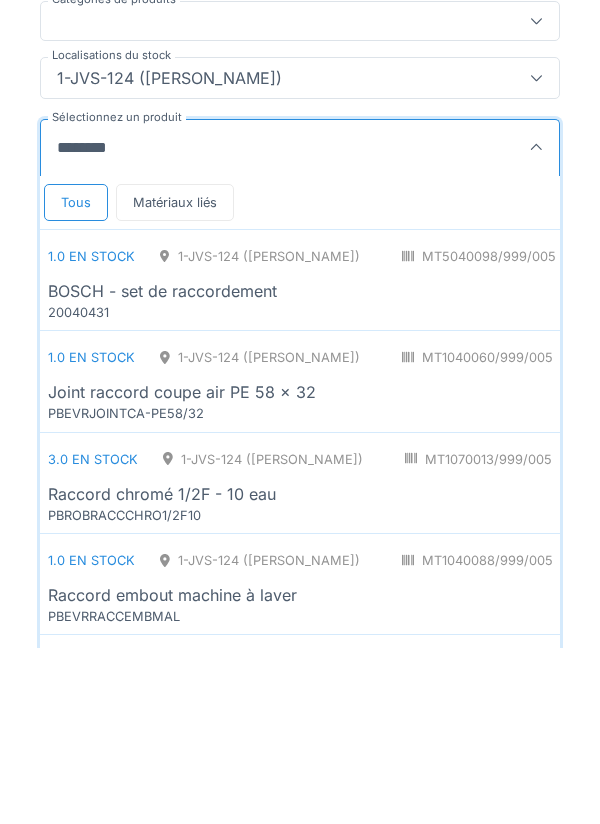type on "*******" 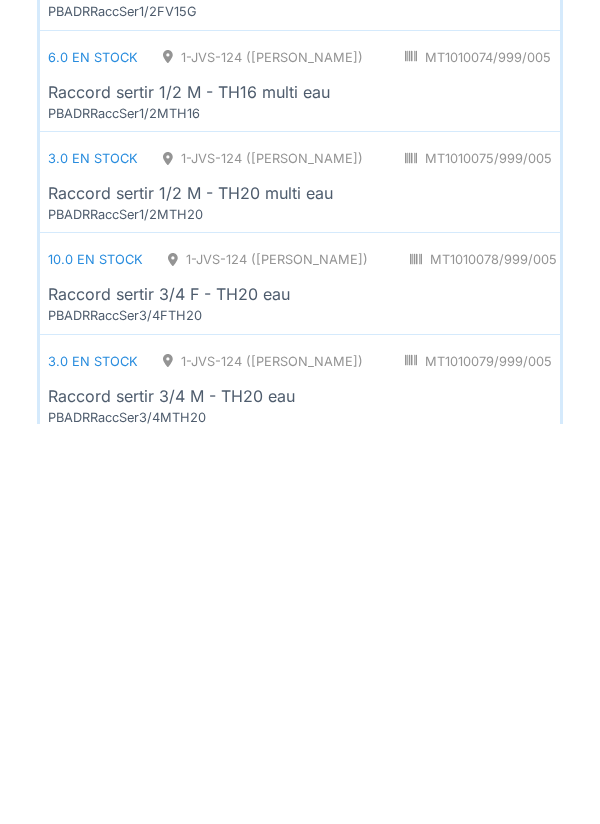 scroll, scrollTop: 1301, scrollLeft: 0, axis: vertical 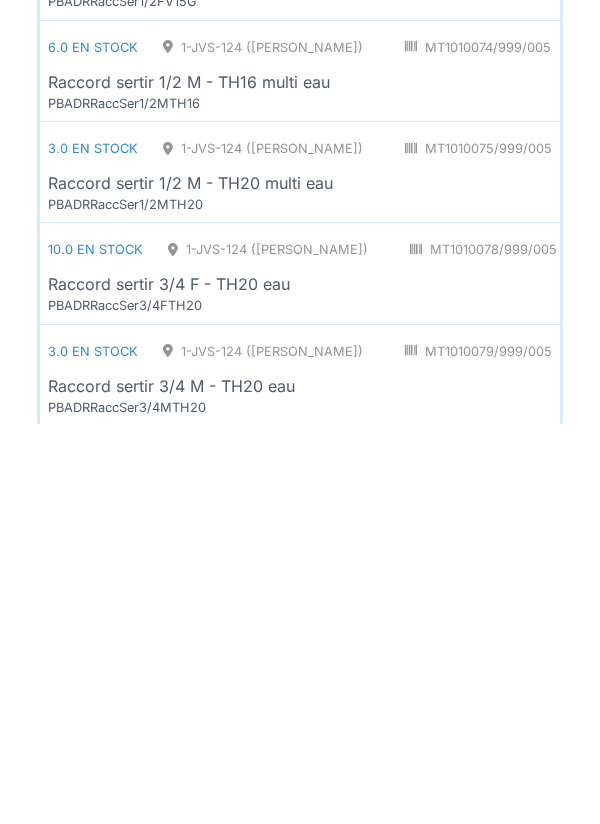 click on "Raccord sertir 1/2 M - TH20 multi eau" at bounding box center [190, 583] 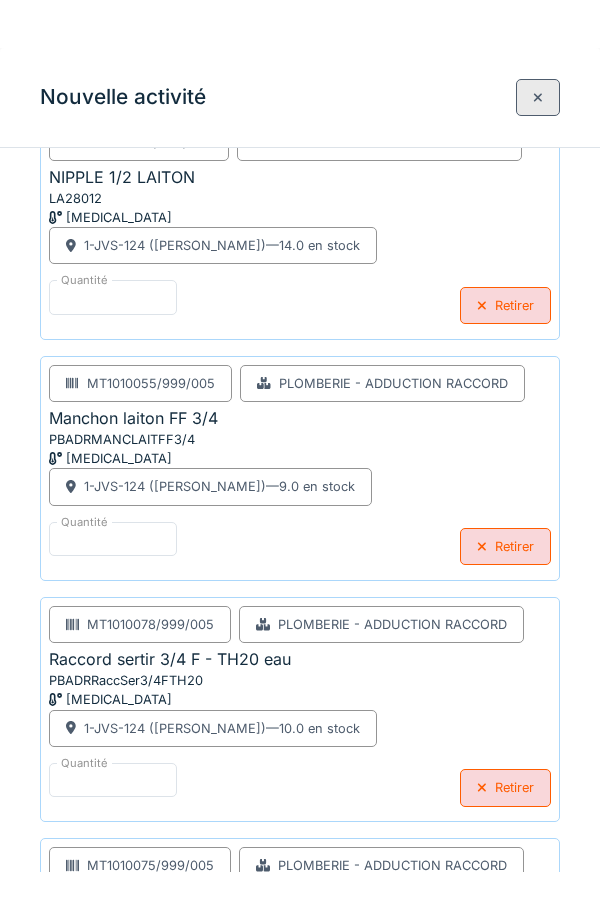 scroll, scrollTop: 1577, scrollLeft: 0, axis: vertical 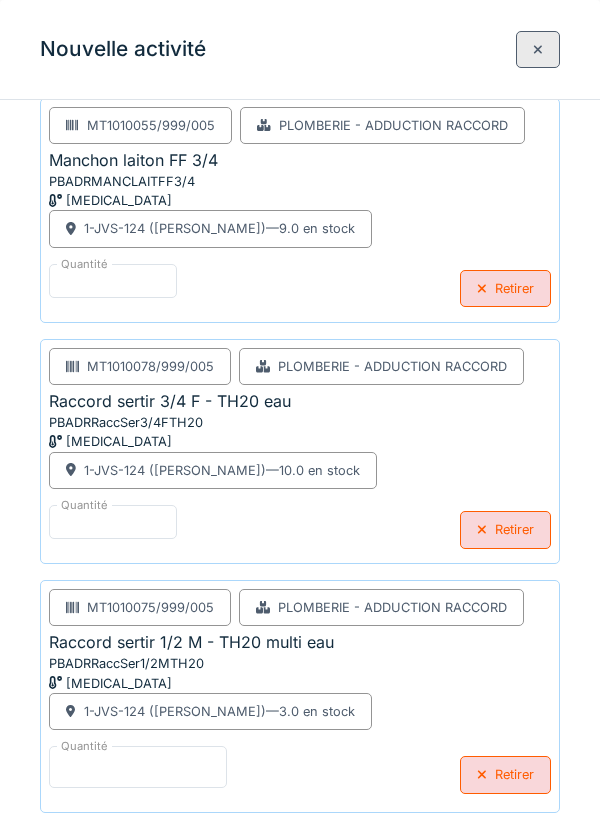 click on "*" at bounding box center [138, 767] 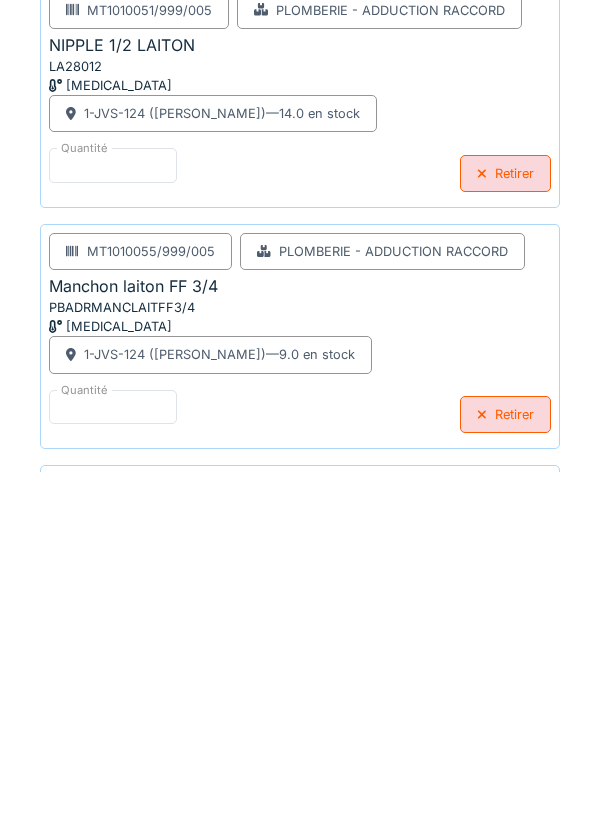 scroll, scrollTop: 1680, scrollLeft: 0, axis: vertical 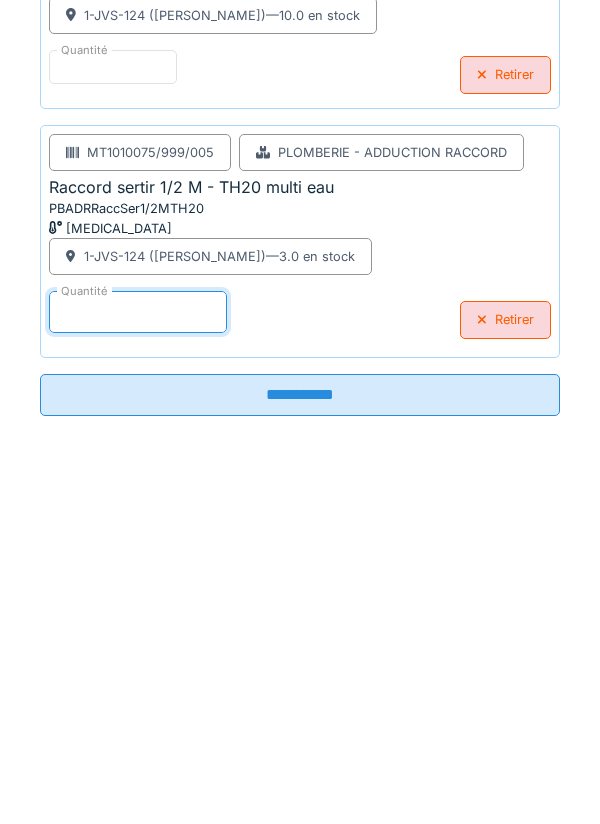 type on "*" 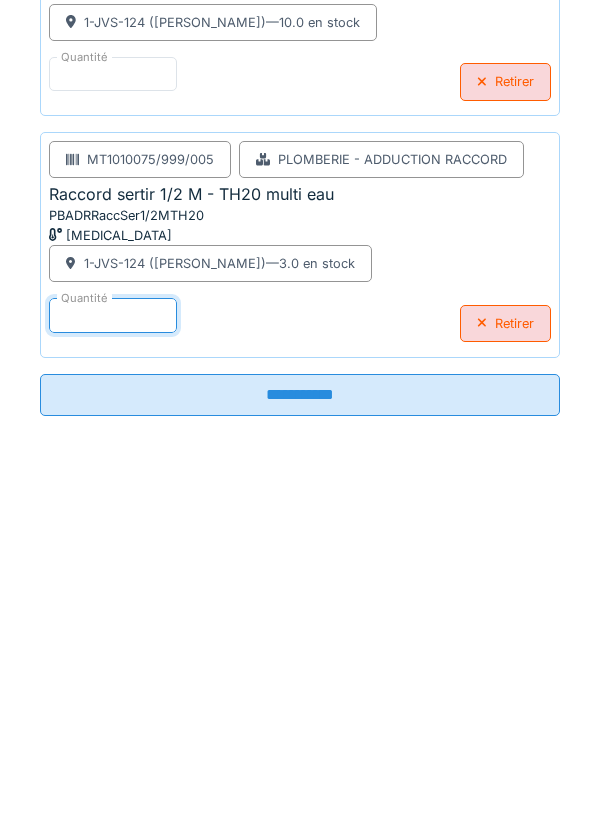 click on "MT1010075/999/005 Plomberie - Adduction raccord Raccord sertir 1/2 M - TH20 multi eau PBADRRaccSer1/2MTH20   PCE 1-JVS-124 (PETER)  —  3.0 en stock Quantité * Retirer" at bounding box center [300, 596] 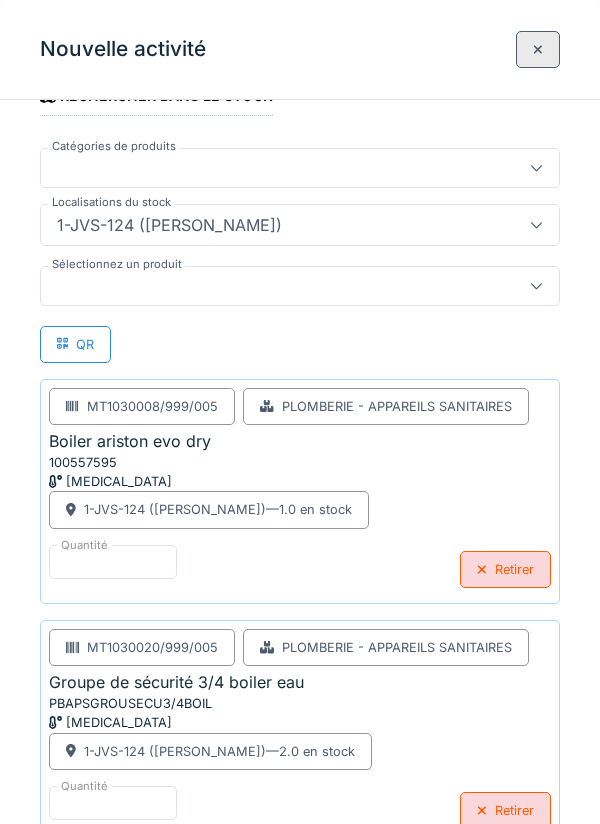 scroll, scrollTop: 329, scrollLeft: 0, axis: vertical 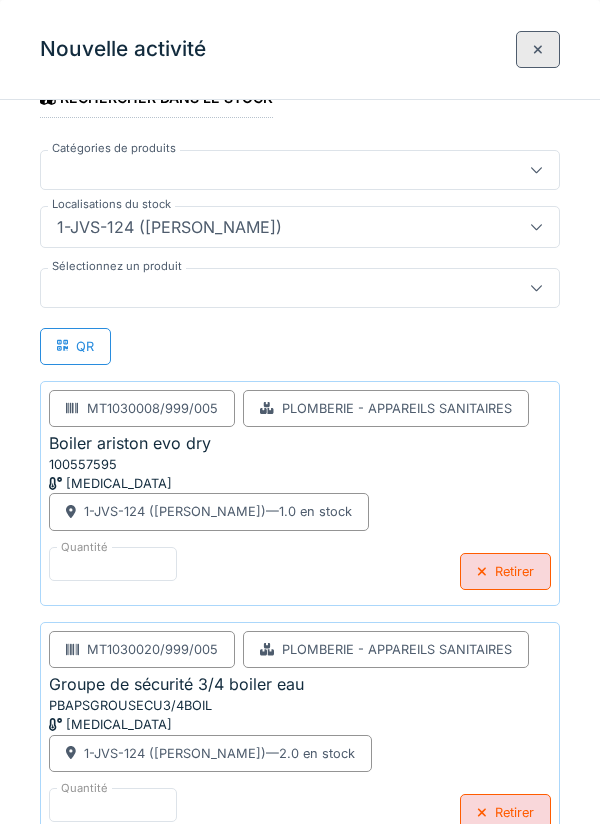 click at bounding box center (274, 288) 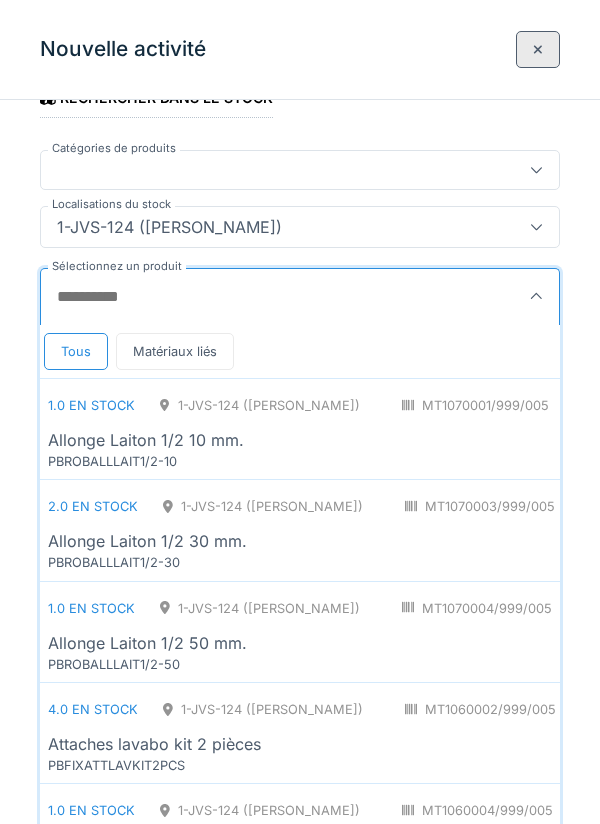 type on "*" 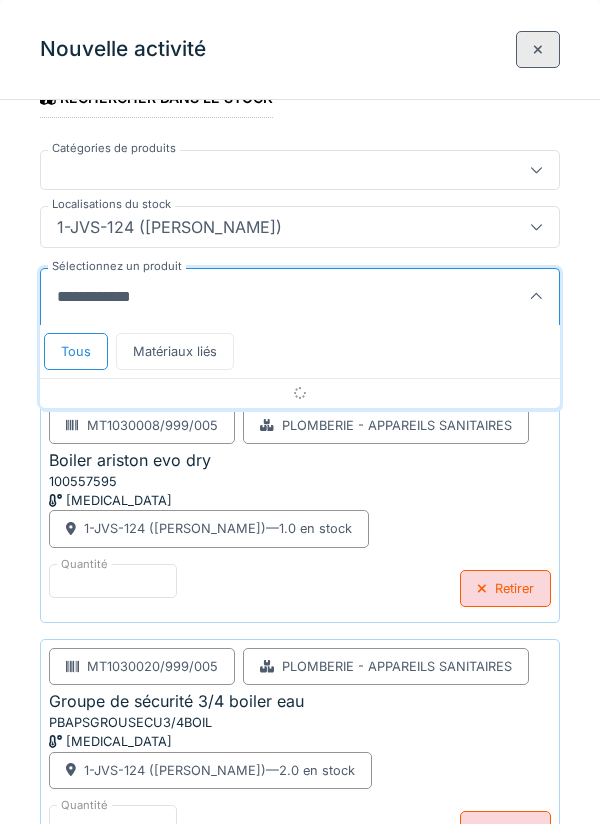 type on "**********" 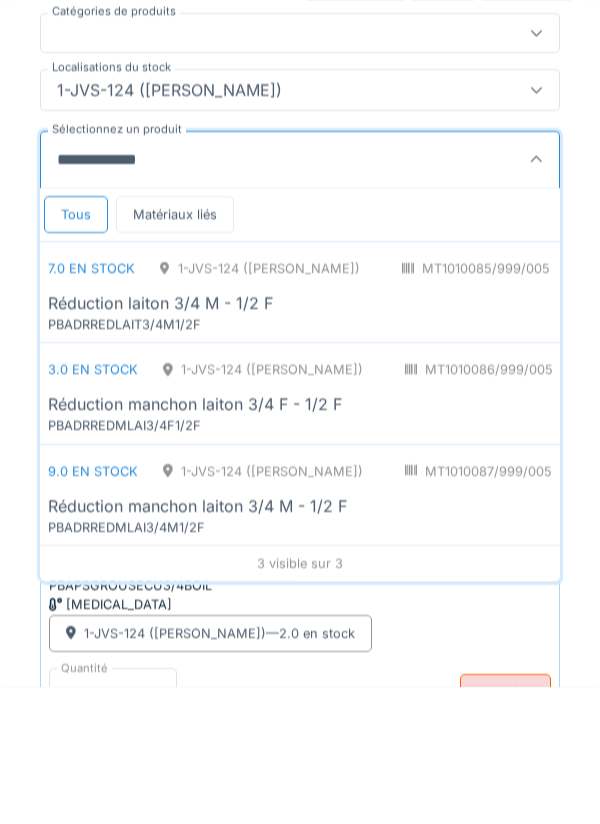 click on "Réduction laiton 3/4 M - 1/2 F" at bounding box center (160, 440) 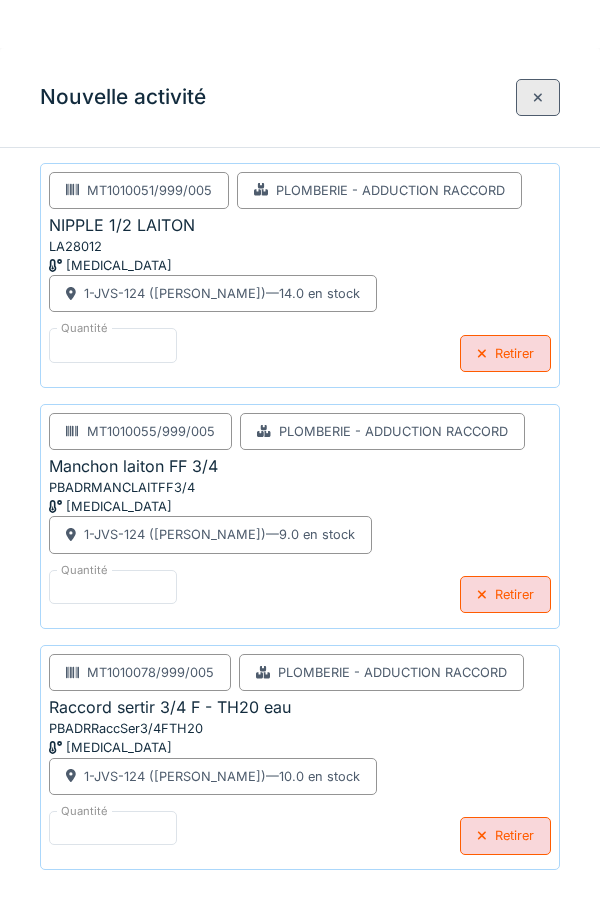 scroll, scrollTop: 1818, scrollLeft: 0, axis: vertical 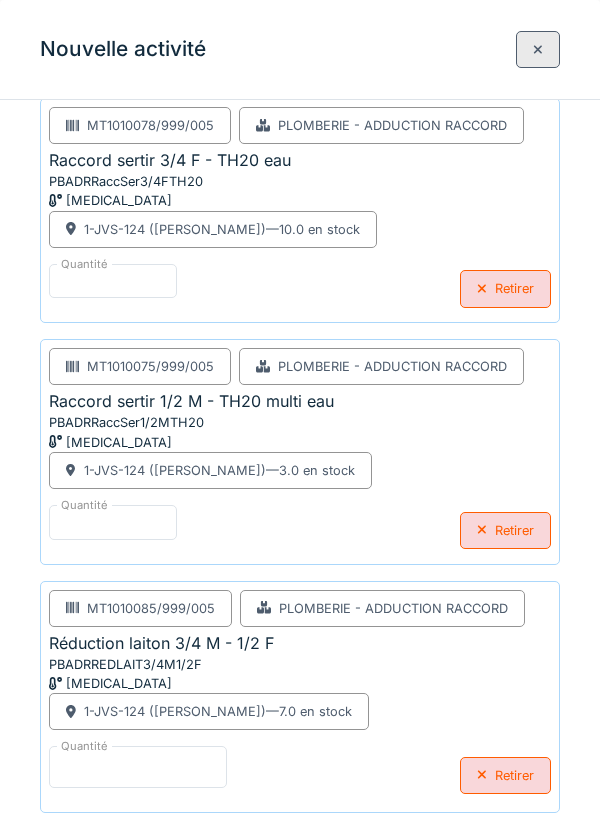 click on "*" at bounding box center [138, 767] 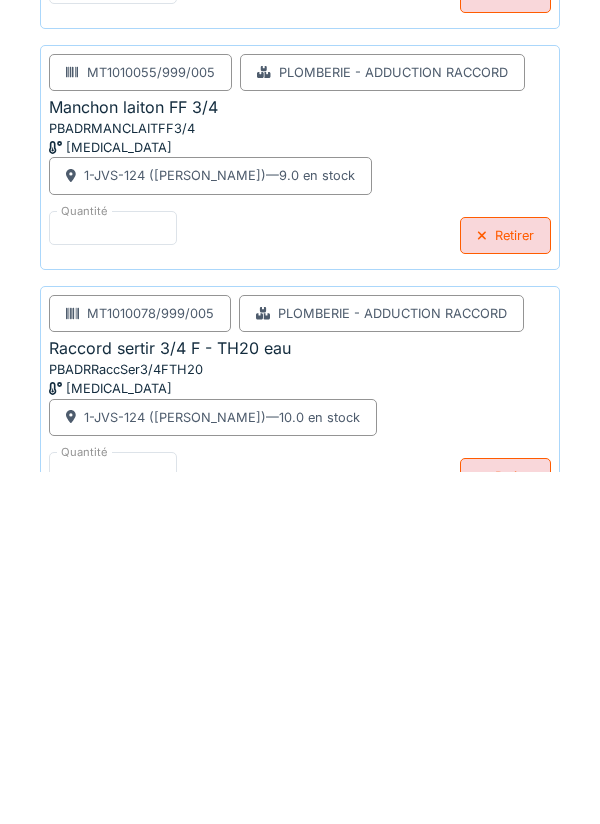 scroll, scrollTop: 1921, scrollLeft: 0, axis: vertical 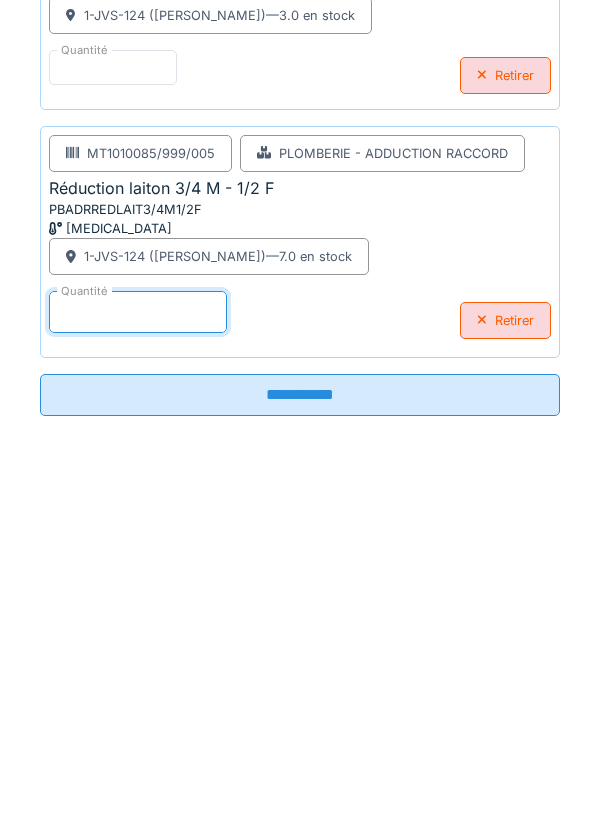 type on "*" 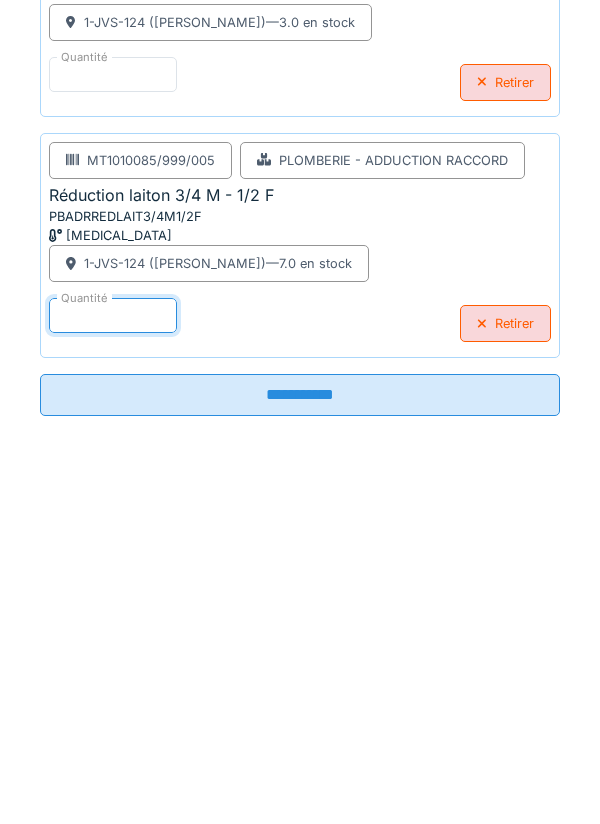 click on "MT1010085/999/005 Plomberie - Adduction raccord Réduction laiton 3/4 M - 1/2 F PBADRREDLAIT3/4M1/2F   PCE 1-JVS-124 (PETER)  —  7.0 en stock" at bounding box center [300, 564] 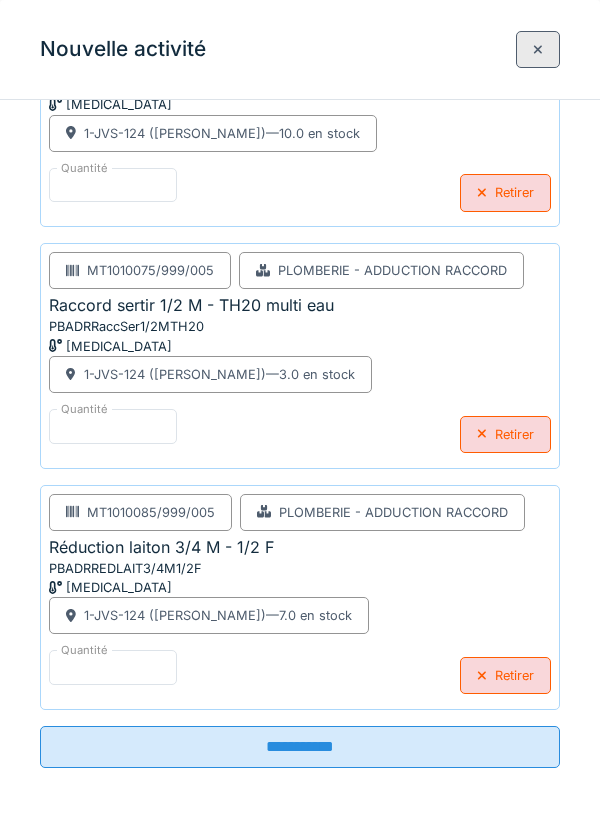 scroll, scrollTop: 1914, scrollLeft: 0, axis: vertical 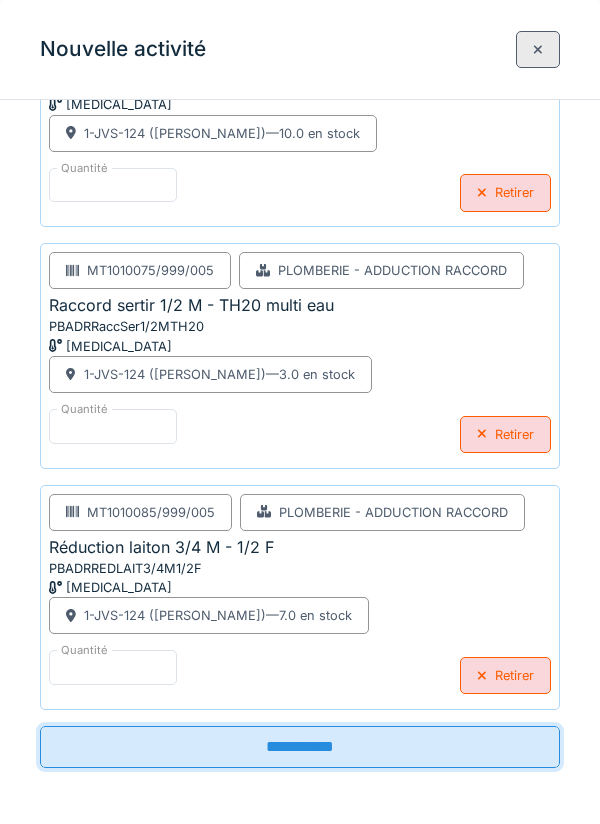 click on "**********" at bounding box center (300, 747) 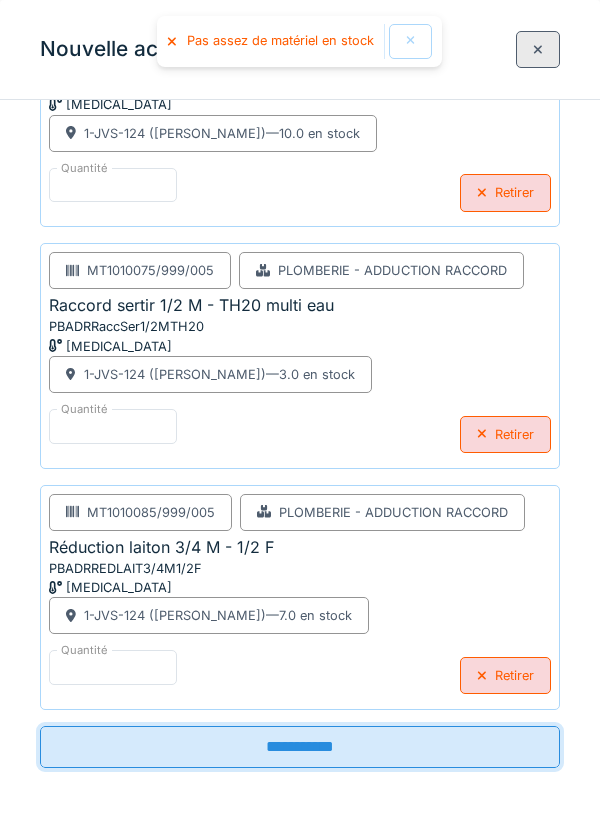 click on "**********" at bounding box center (300, 747) 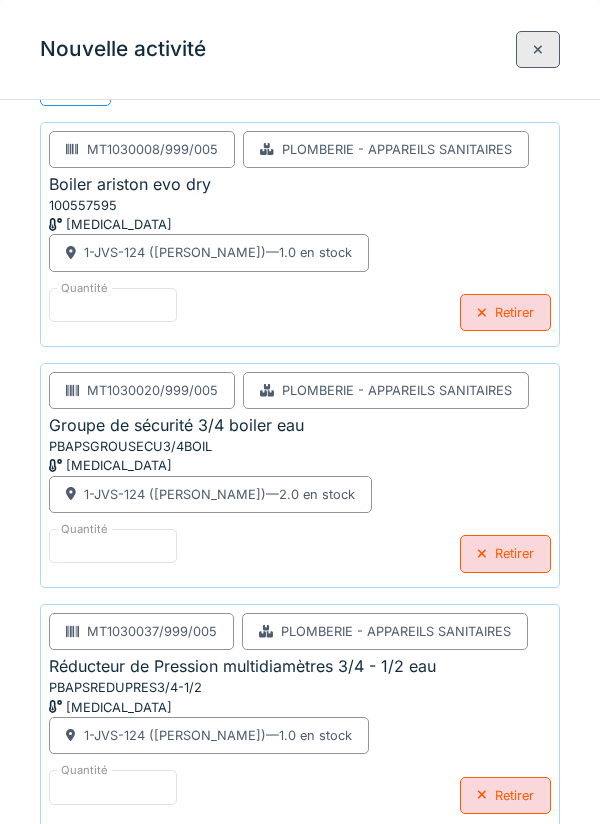 scroll, scrollTop: 575, scrollLeft: 0, axis: vertical 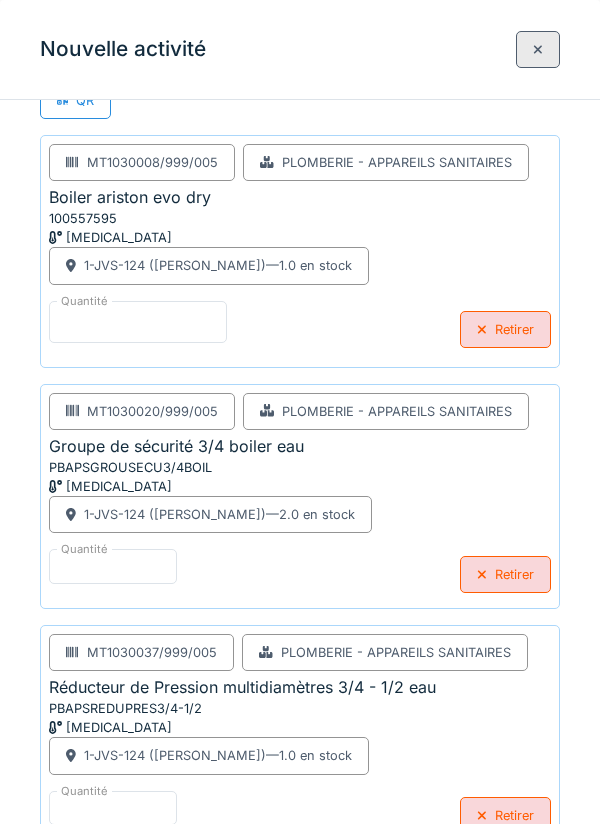 click on "*" at bounding box center [138, 322] 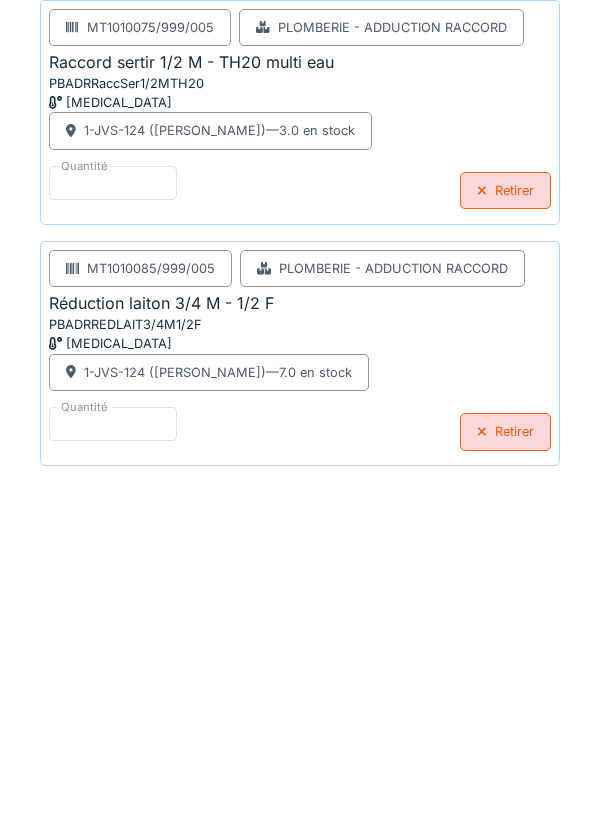 scroll, scrollTop: 1921, scrollLeft: 0, axis: vertical 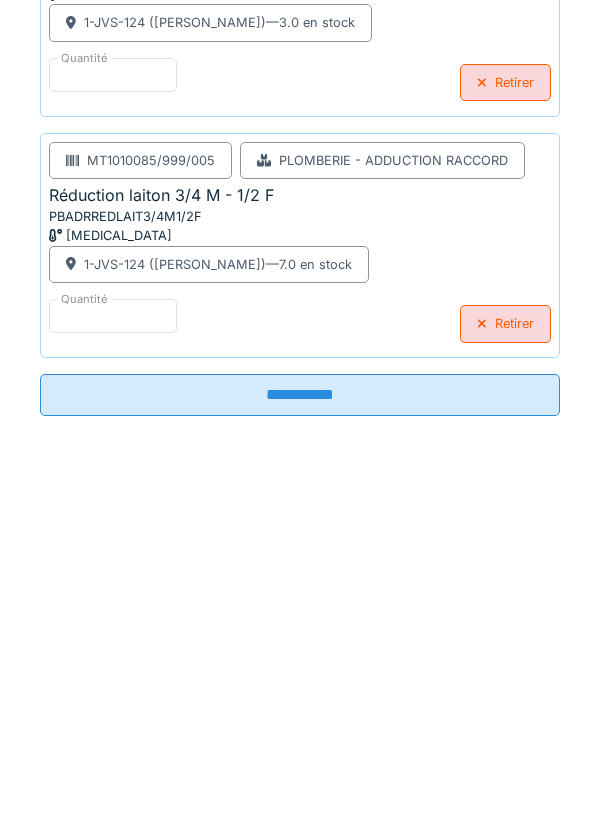 type on "*" 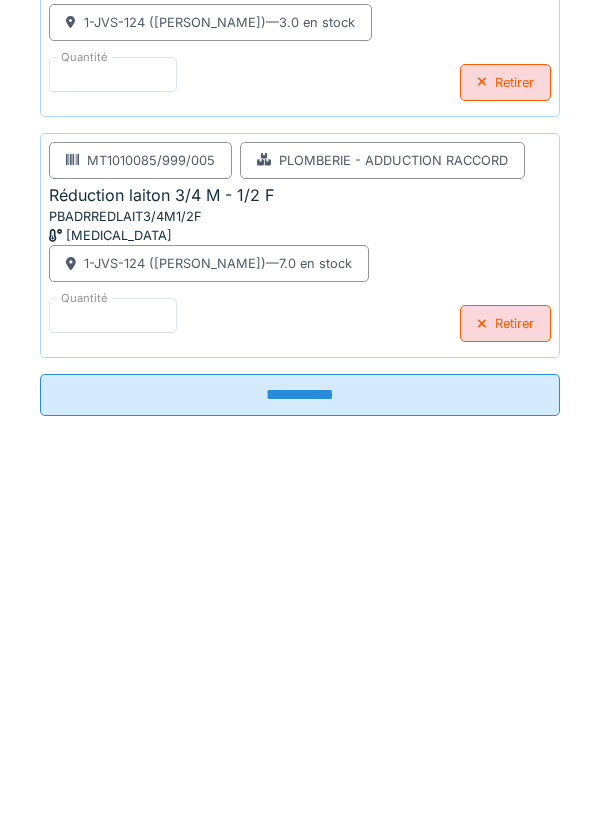 click on "**********" at bounding box center (300, 747) 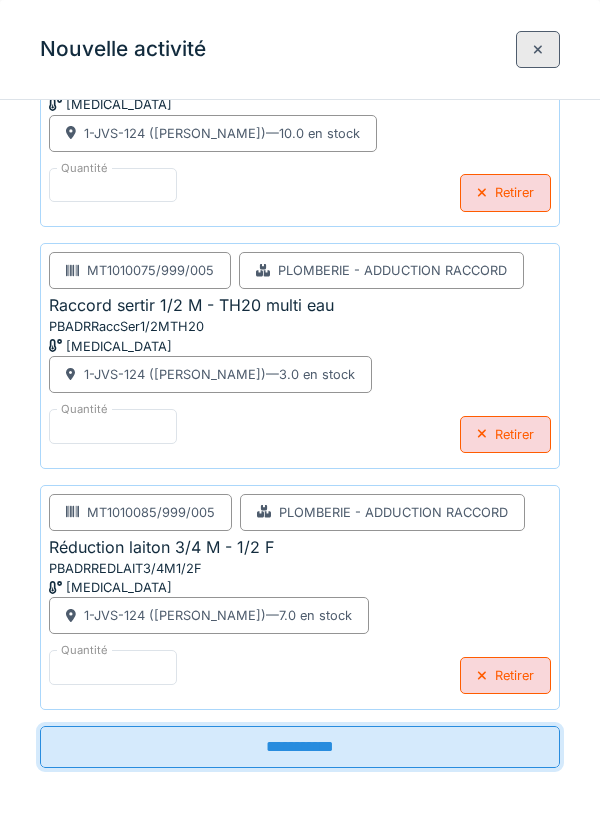 scroll, scrollTop: 1914, scrollLeft: 0, axis: vertical 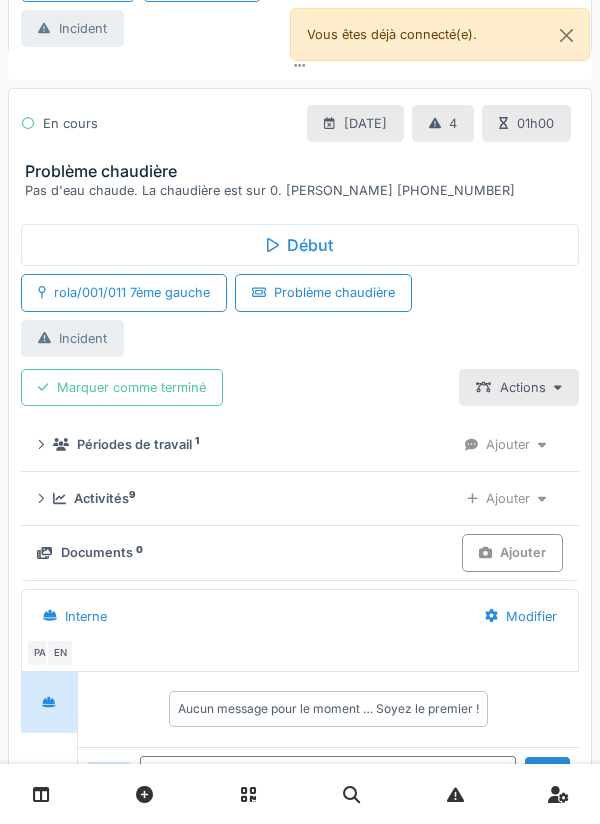 click on "Ajouter" at bounding box center (506, 498) 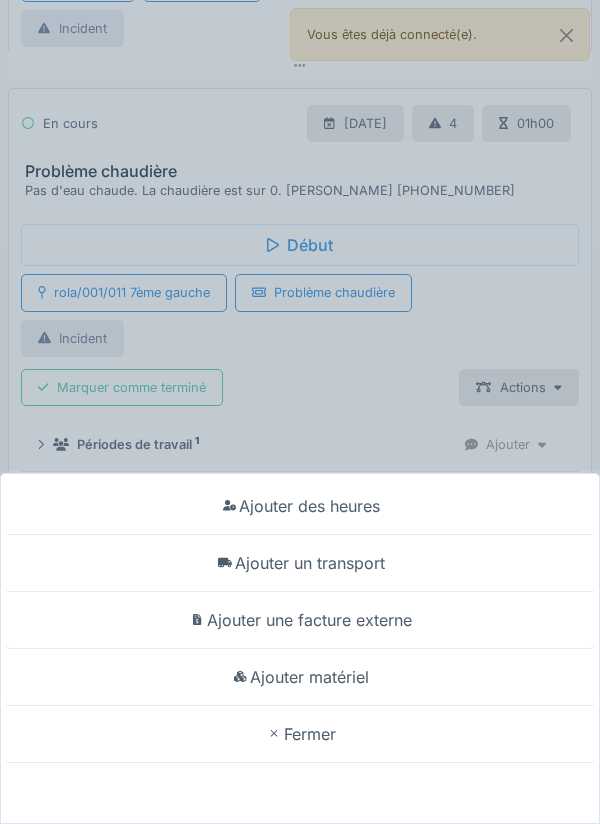 click on "Ajouter une facture externe" at bounding box center [300, 620] 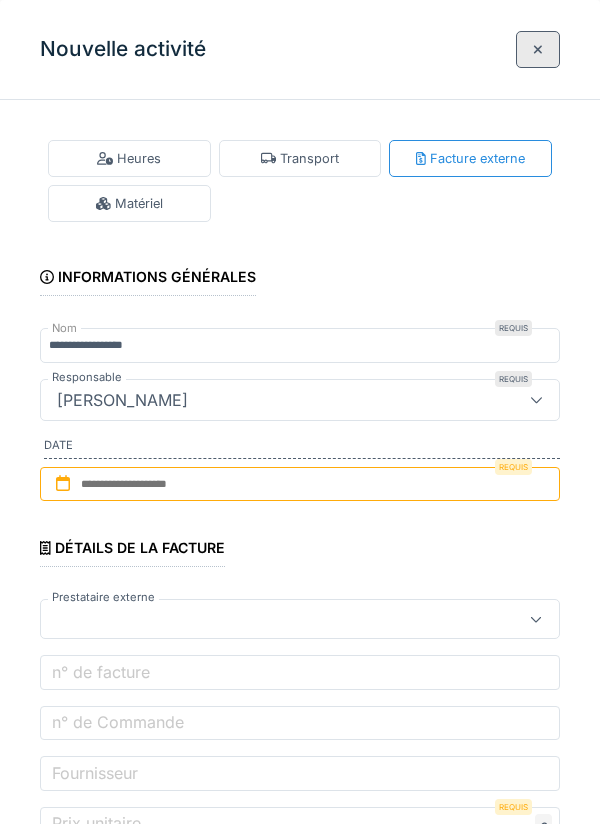 click on "Matériel" at bounding box center (129, 203) 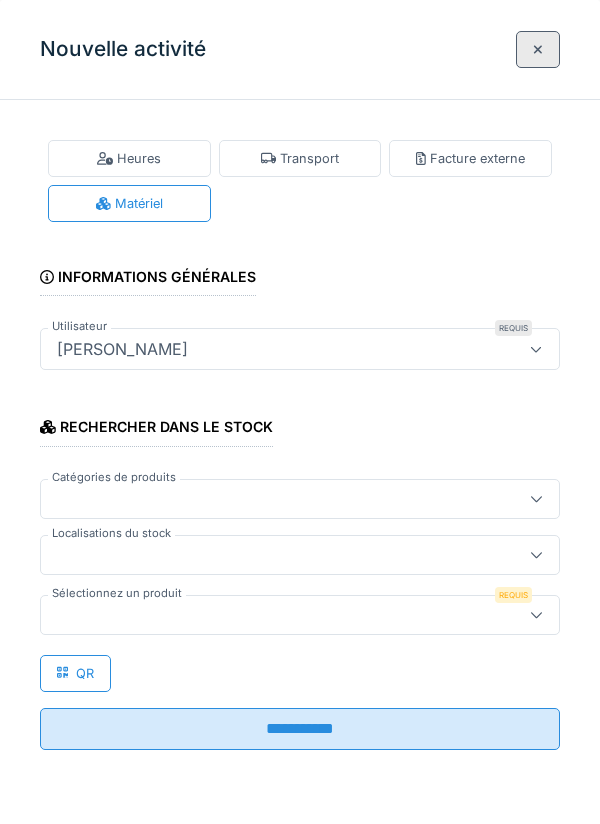 click at bounding box center [274, 555] 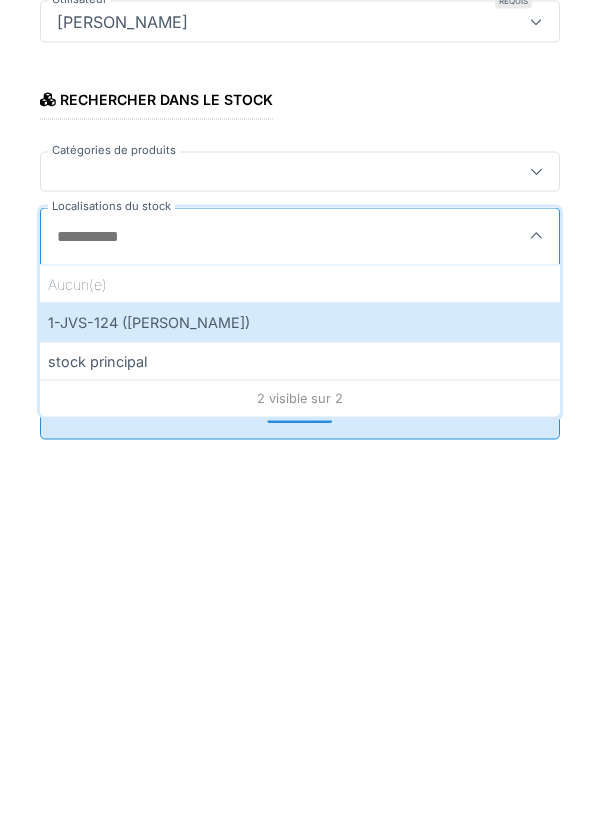 click on "1-JVS-124 (PETER)" at bounding box center [300, 649] 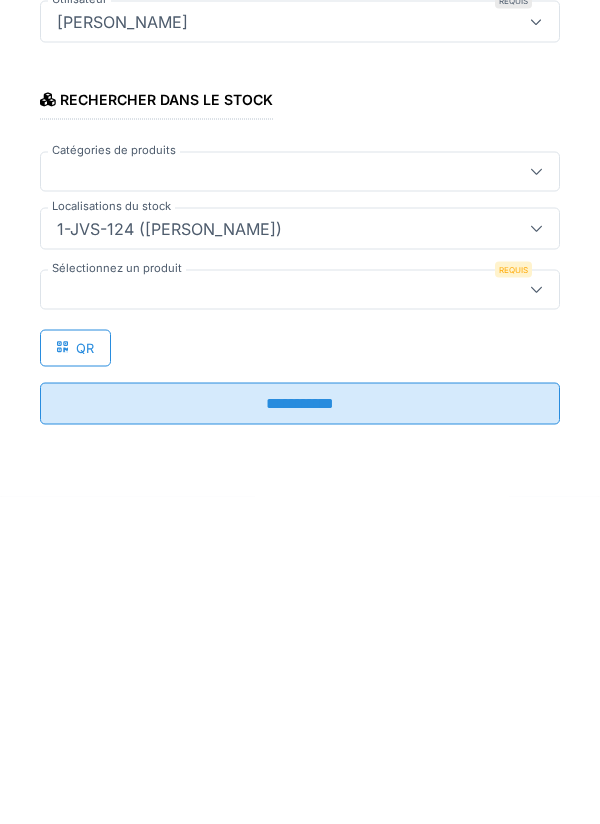 type on "***" 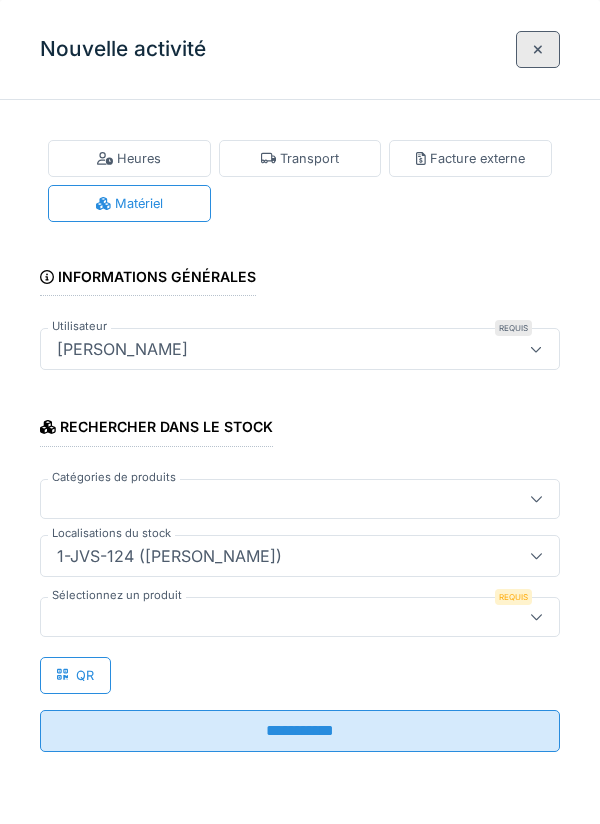 click at bounding box center [274, 617] 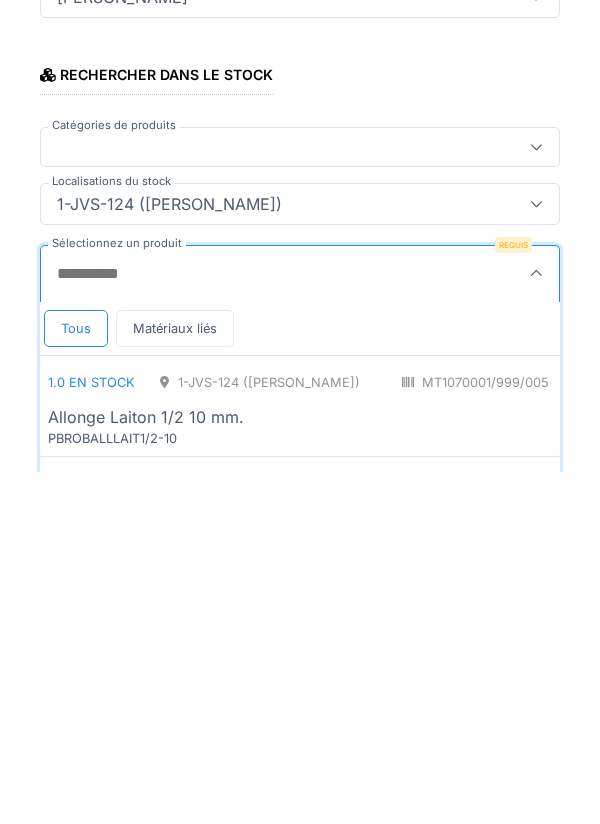 scroll, scrollTop: 1, scrollLeft: 0, axis: vertical 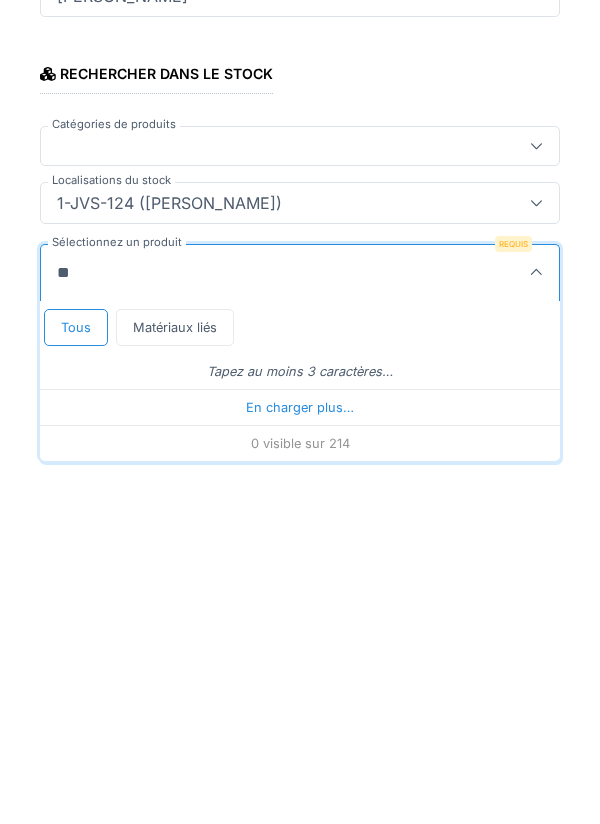 type on "*****" 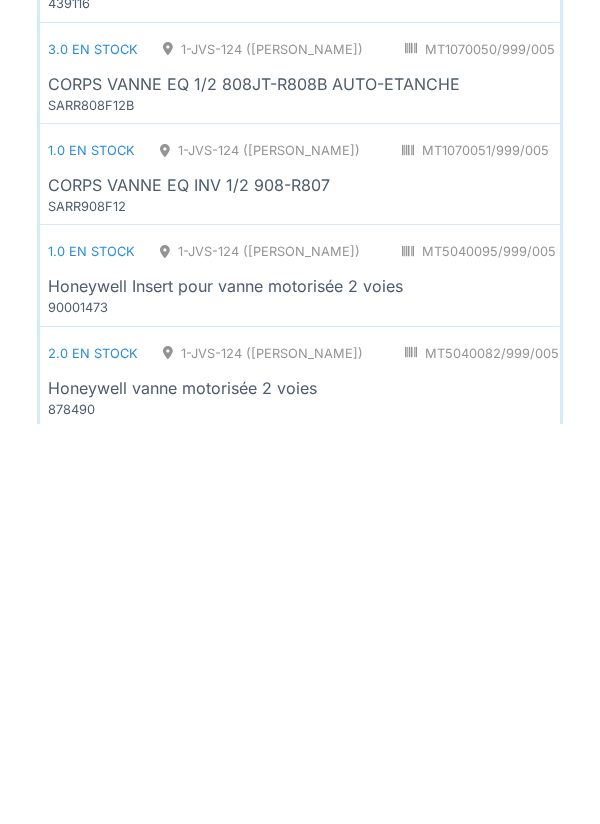 scroll, scrollTop: 496, scrollLeft: 0, axis: vertical 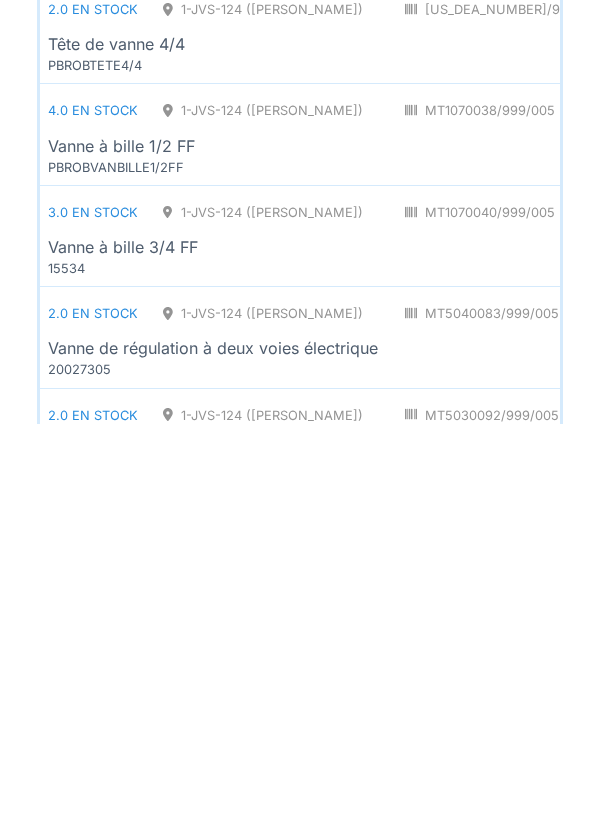 click on "PBROBVANBILLE1/2FF" at bounding box center [168, 567] 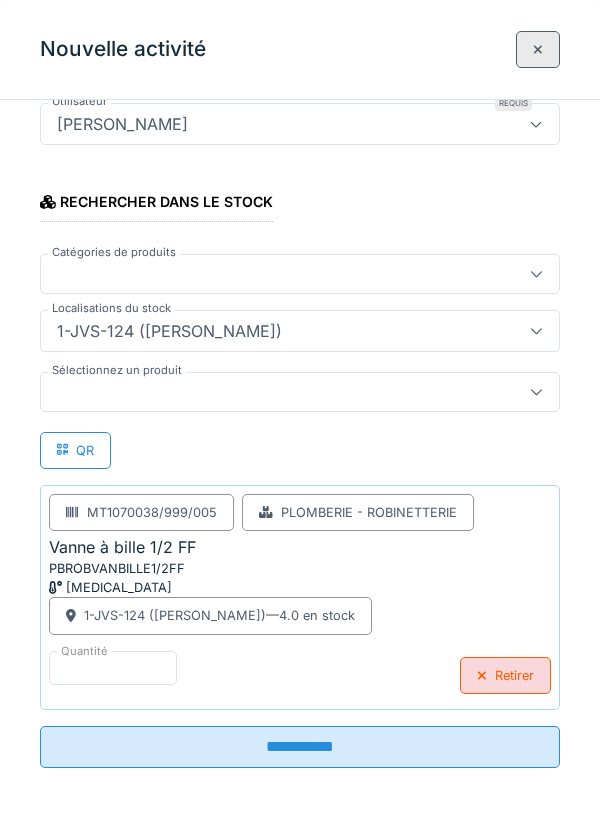 scroll, scrollTop: 225, scrollLeft: 0, axis: vertical 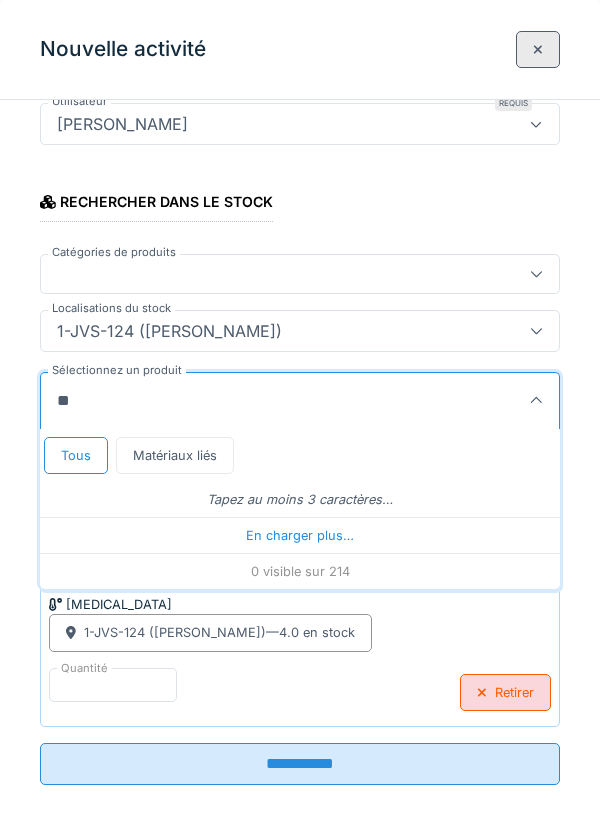type on "***" 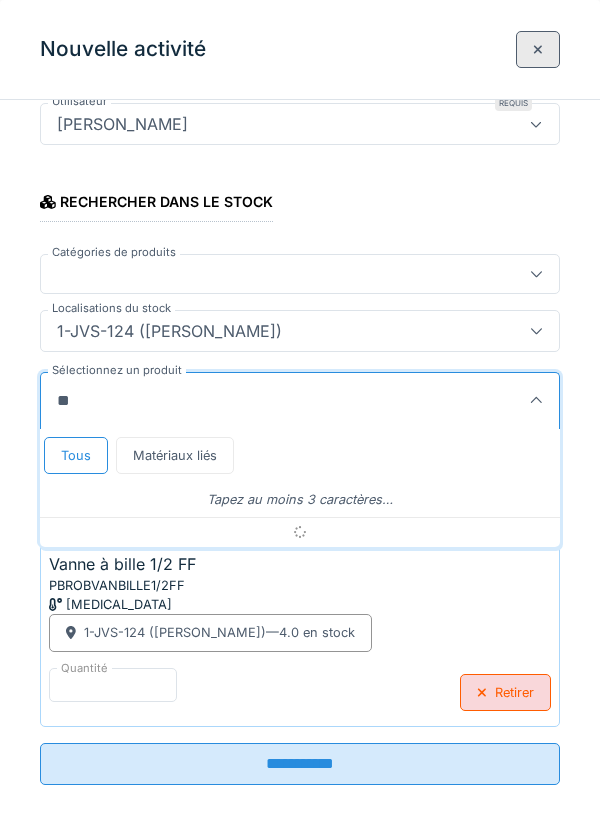 type on "*" 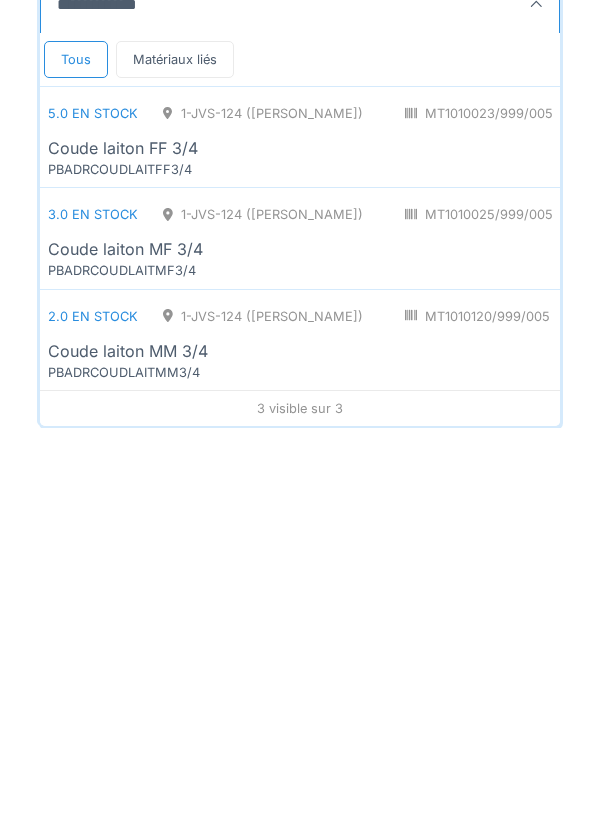 scroll, scrollTop: 242, scrollLeft: 0, axis: vertical 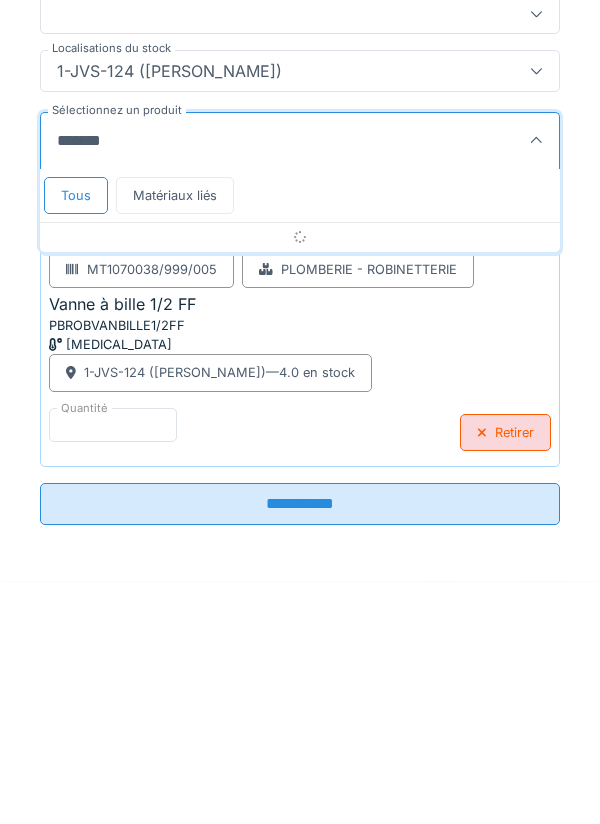 type on "*****" 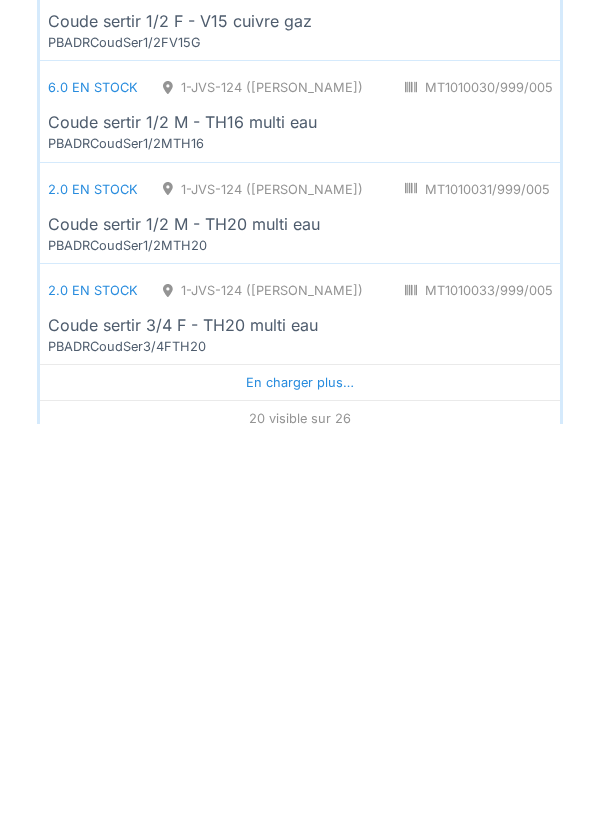 scroll, scrollTop: 1983, scrollLeft: 0, axis: vertical 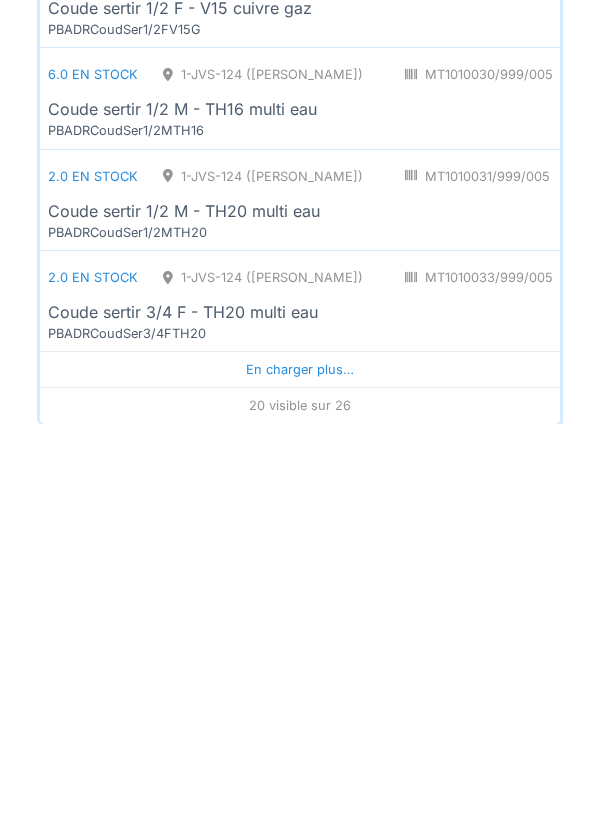 click on "Coude sertir 3/4 F - TH20 multi eau" at bounding box center (183, 712) 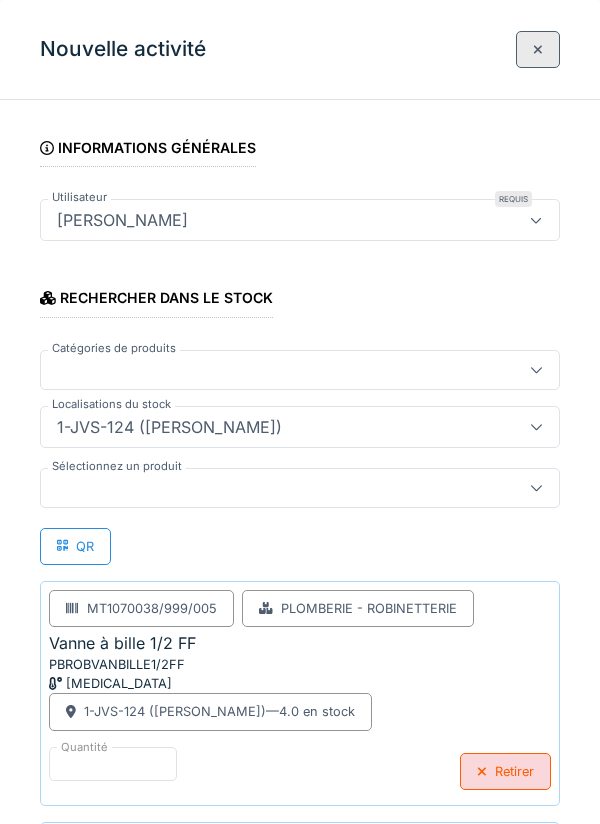 scroll, scrollTop: 129, scrollLeft: 0, axis: vertical 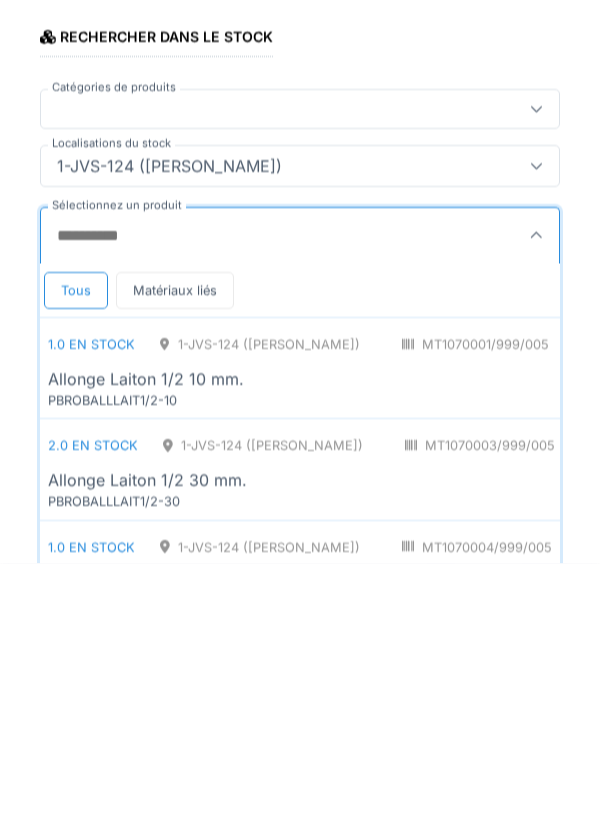 click on "Sélectionnez un produit" at bounding box center (262, 497) 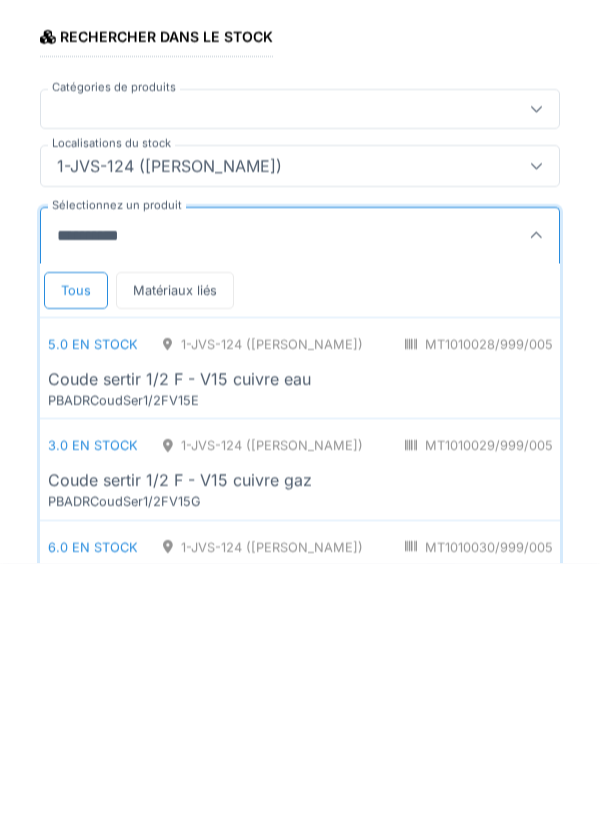 type on "**********" 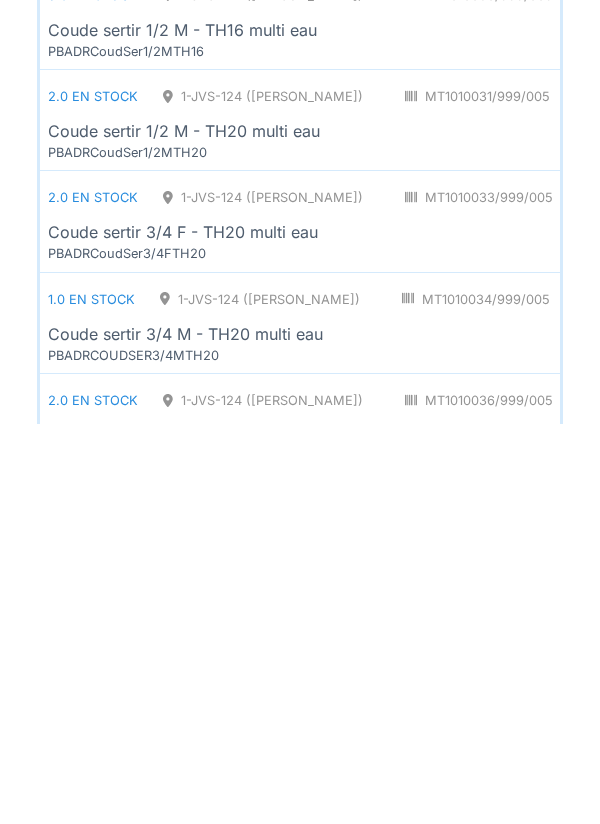 scroll, scrollTop: 553, scrollLeft: 0, axis: vertical 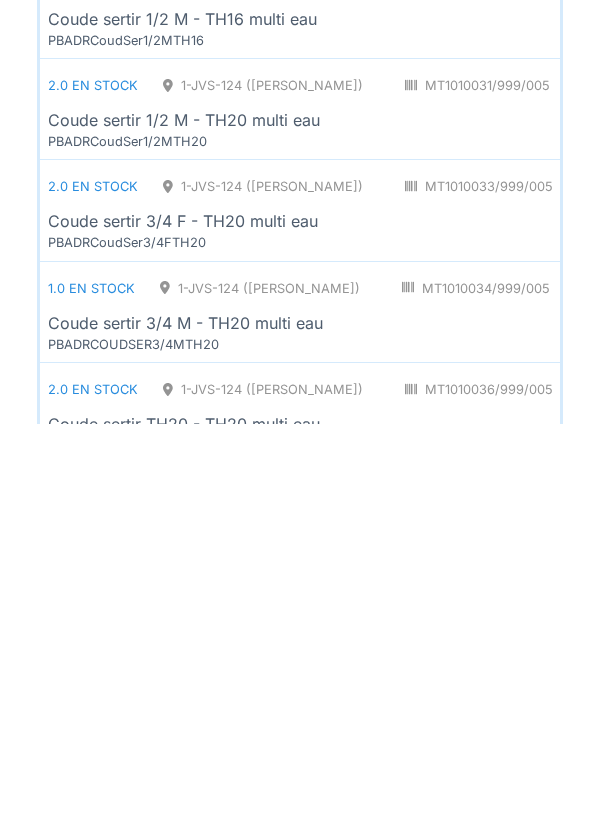 click on "PBADRCOUDSER3/4MTH20" at bounding box center [168, 744] 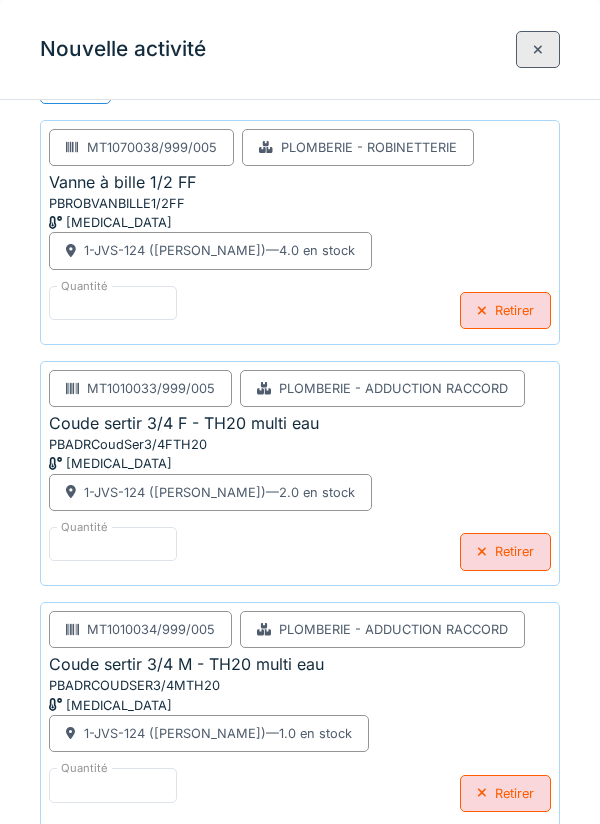 scroll, scrollTop: 611, scrollLeft: 0, axis: vertical 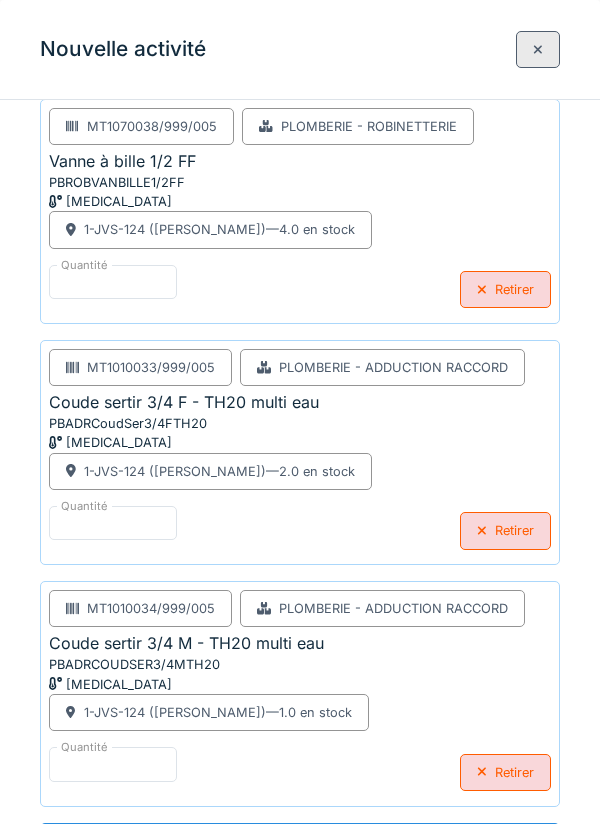 click on "**********" at bounding box center [300, 844] 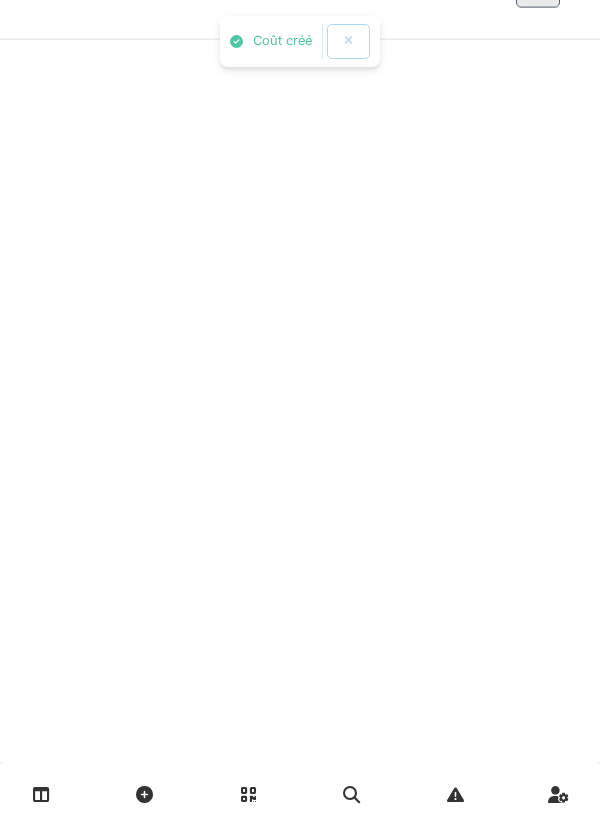 scroll, scrollTop: 0, scrollLeft: 0, axis: both 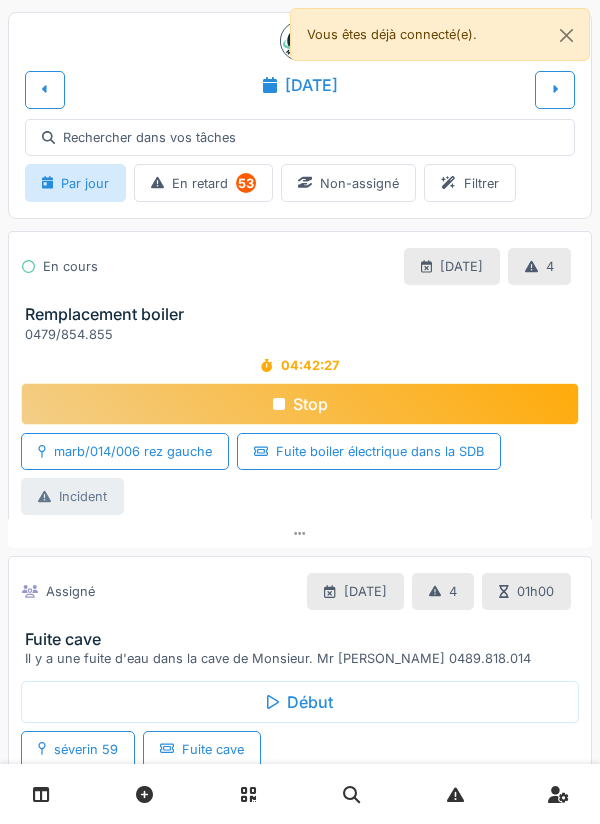 click at bounding box center [555, 89] 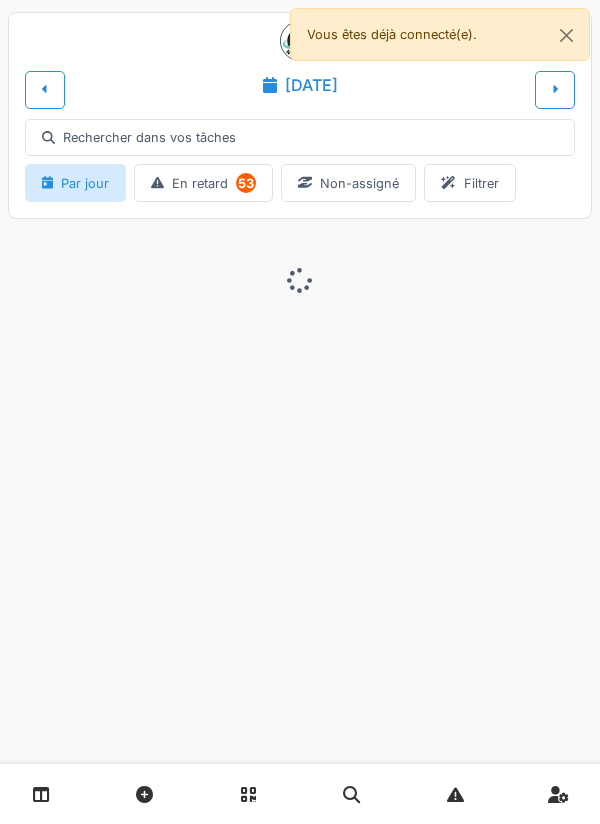 click on "Rechercher dans vos tâches" at bounding box center [300, 137] 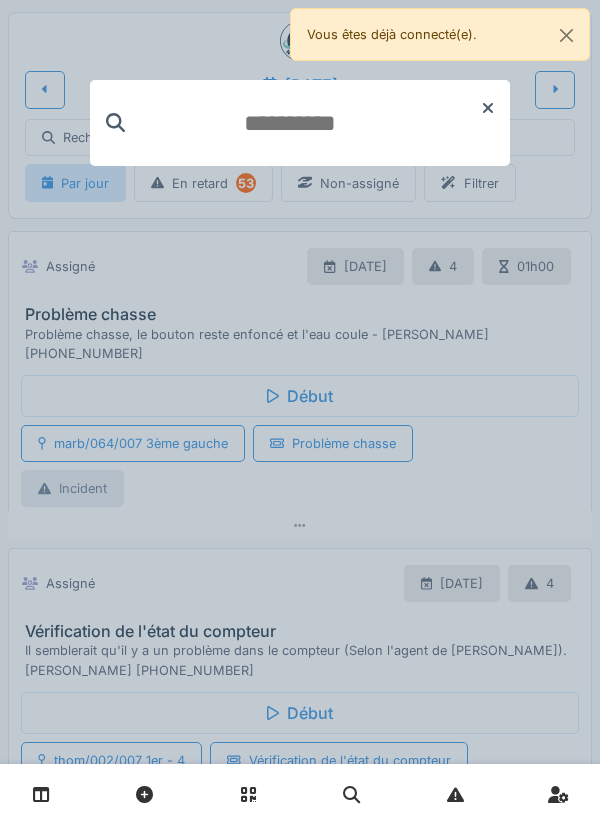 click at bounding box center (357, 123) 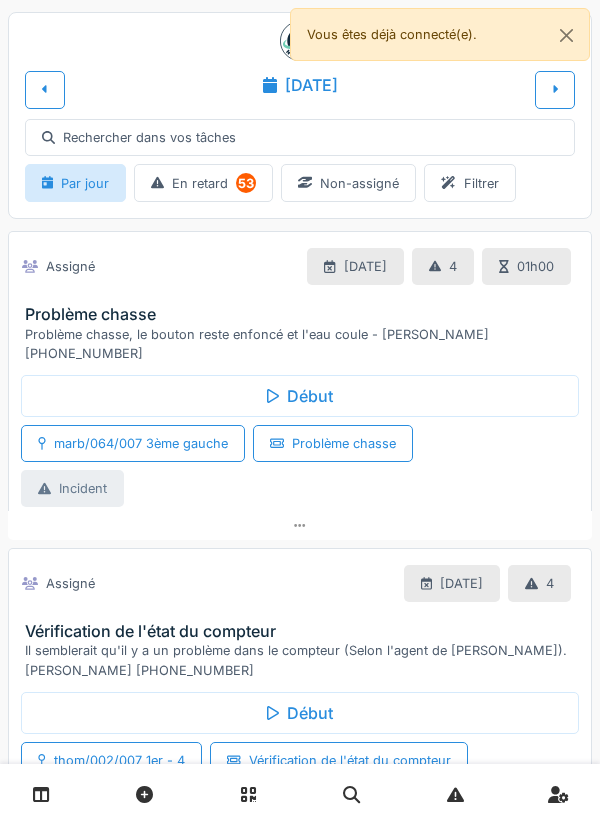 click at bounding box center [45, 89] 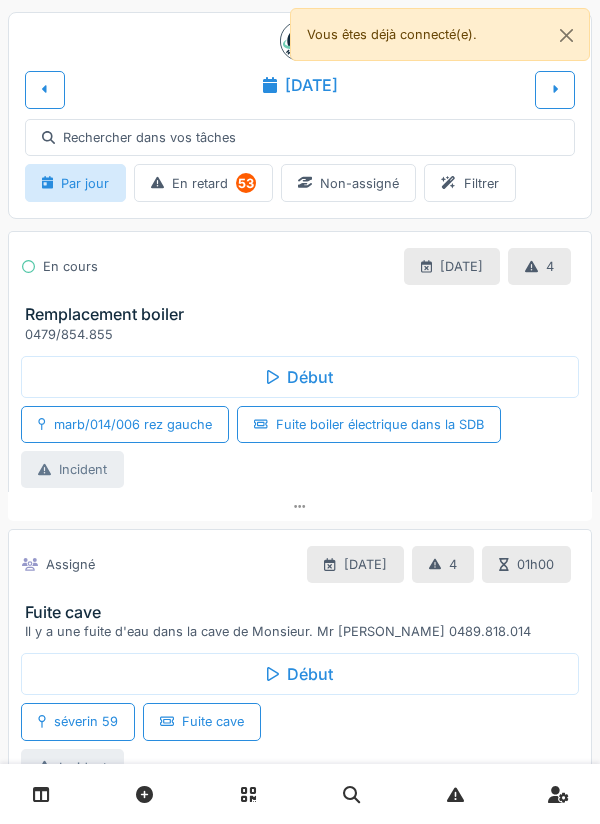 click on "Fuite boiler électrique dans la SDB" at bounding box center (369, 424) 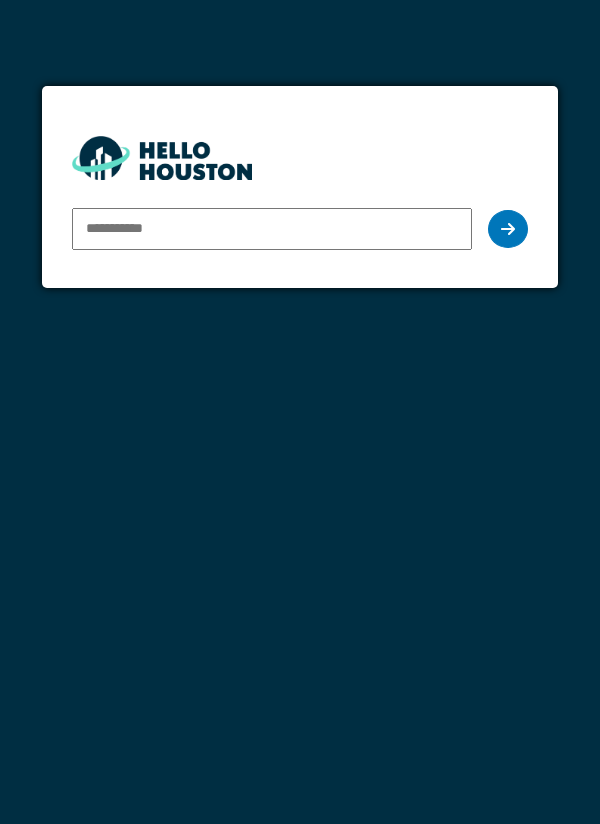 scroll, scrollTop: 0, scrollLeft: 0, axis: both 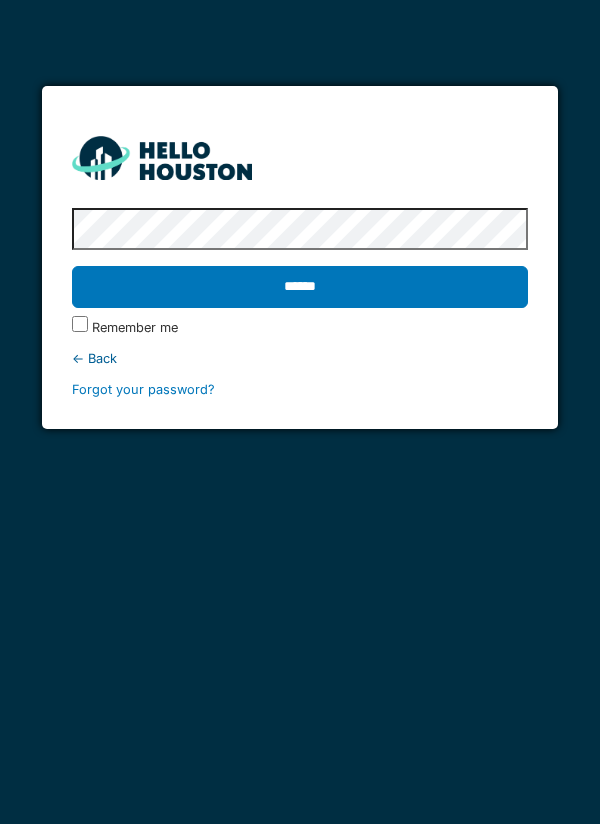 click on "******" at bounding box center (300, 287) 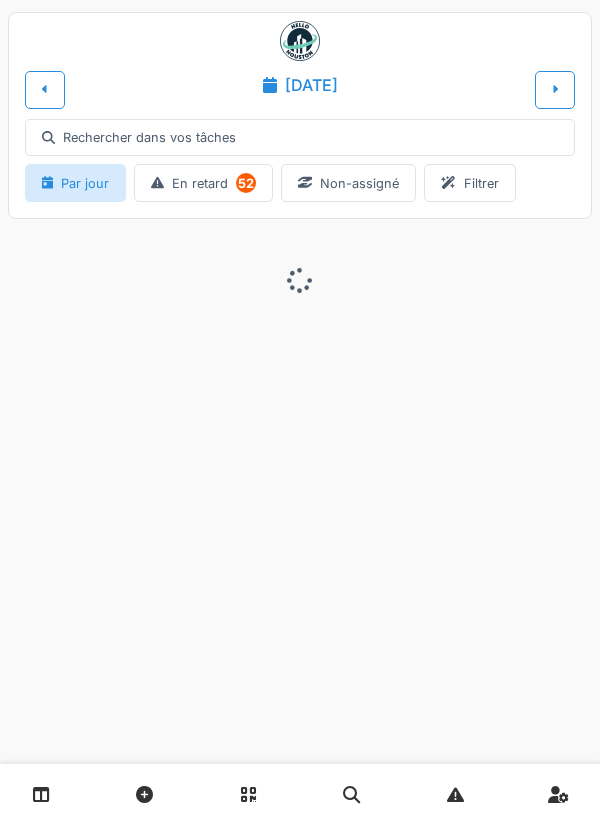 scroll, scrollTop: 0, scrollLeft: 0, axis: both 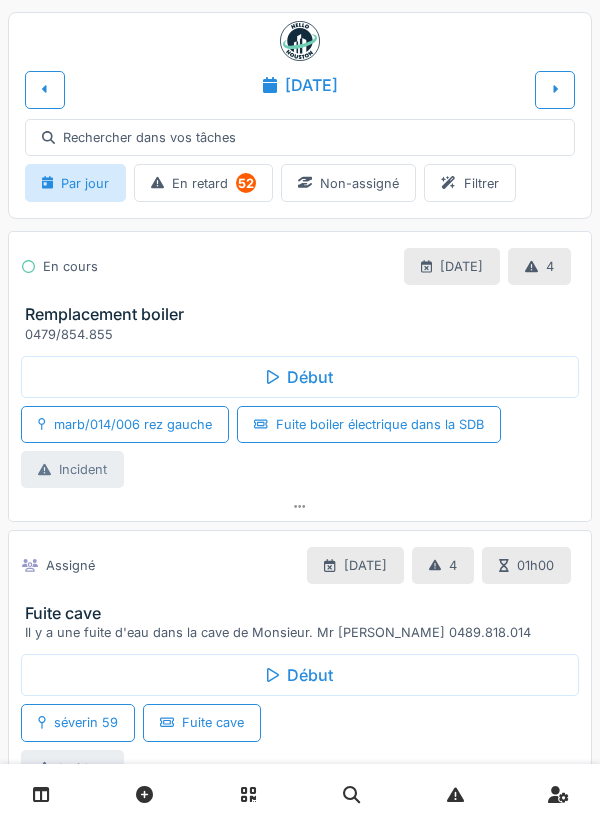 click at bounding box center [555, 89] 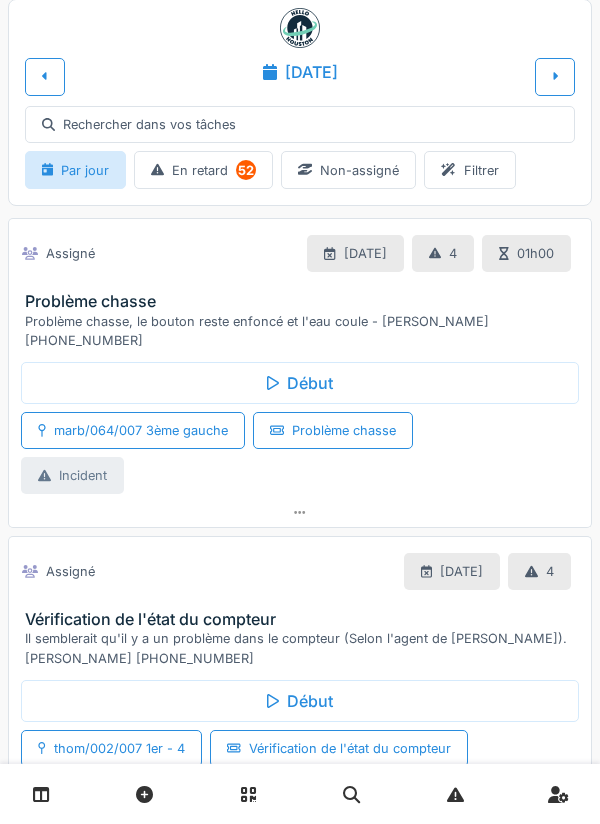 scroll, scrollTop: 0, scrollLeft: 0, axis: both 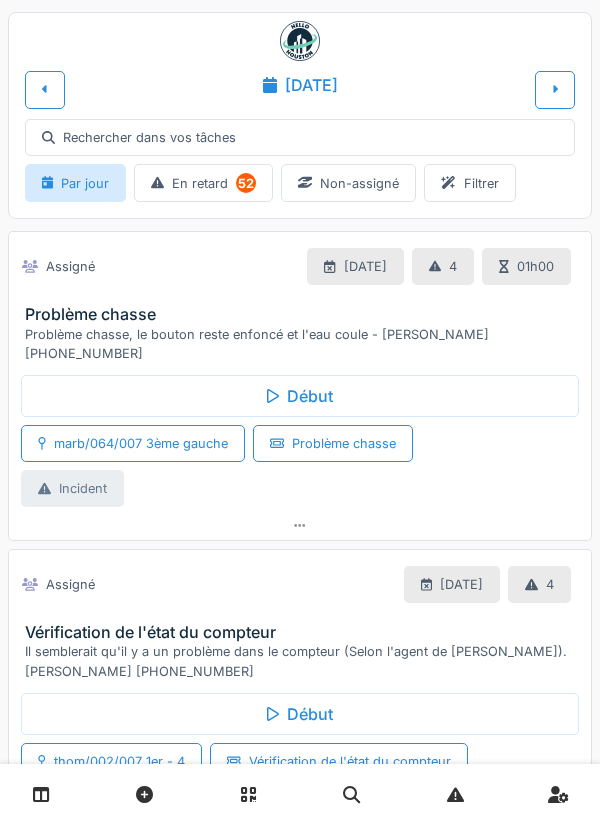 click at bounding box center (300, 525) 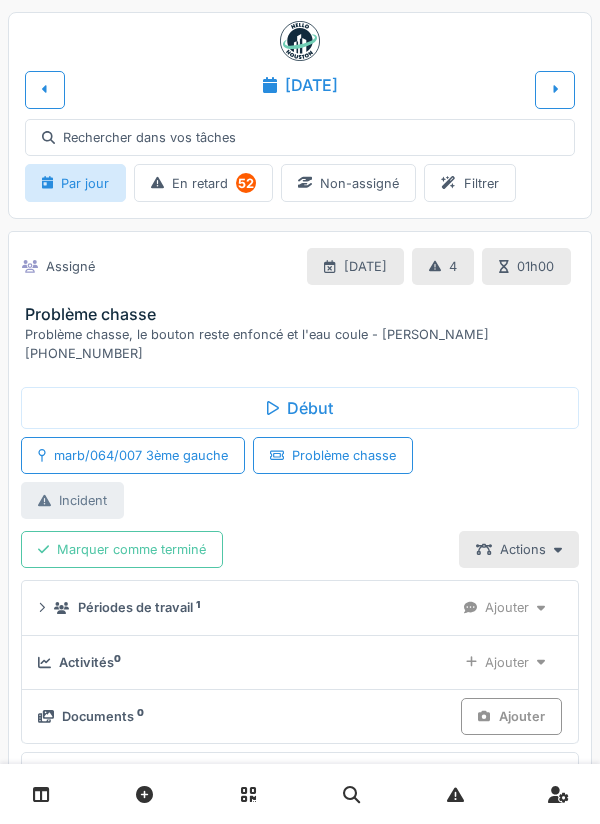 scroll, scrollTop: 151, scrollLeft: 0, axis: vertical 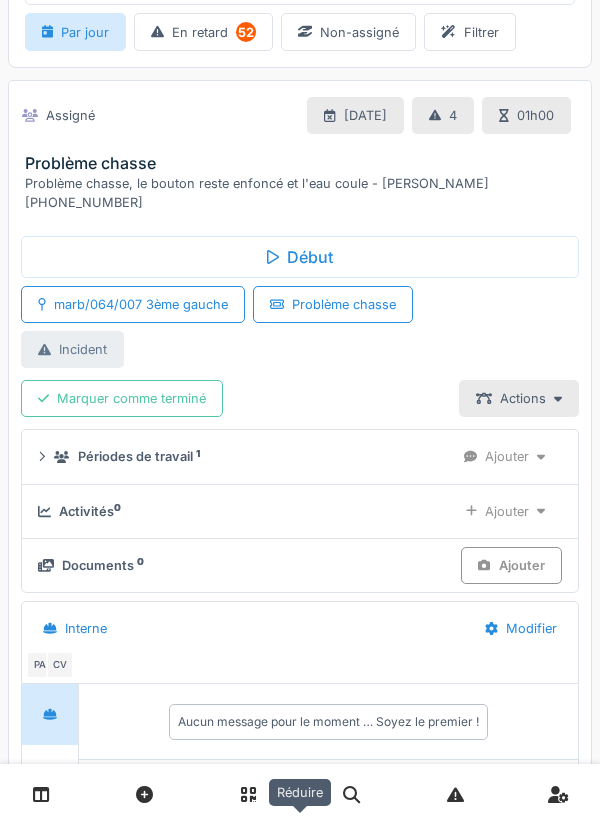 click on "Périodes de travail   1" at bounding box center (246, 456) 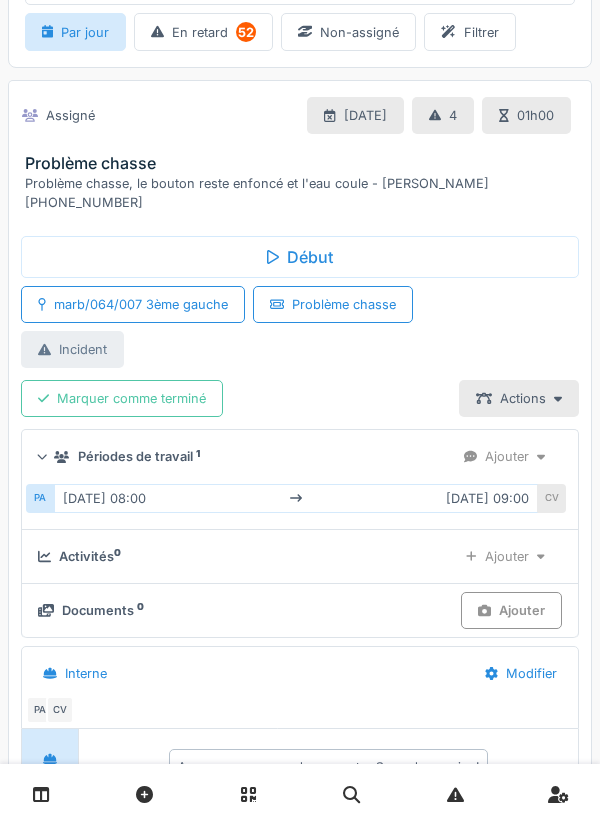 click on "Périodes de travail   1" at bounding box center [246, 456] 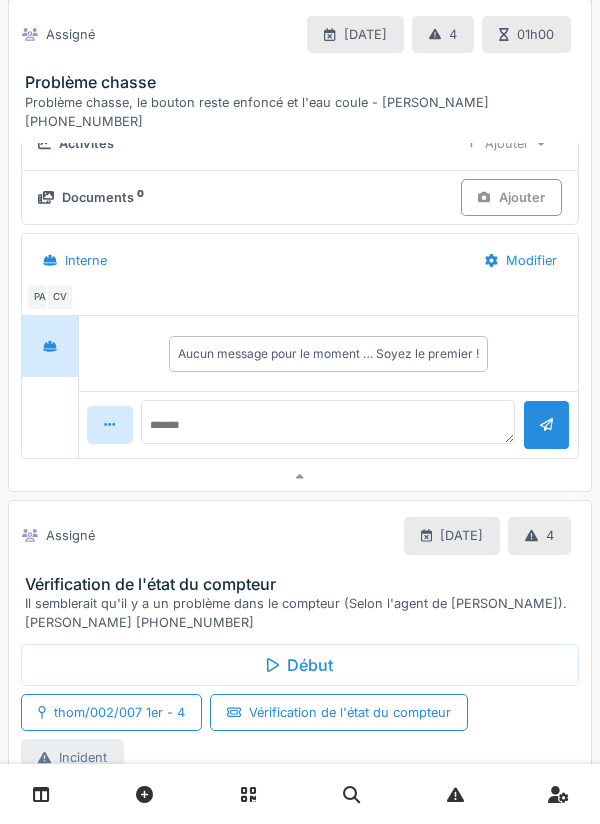 click at bounding box center (300, 477) 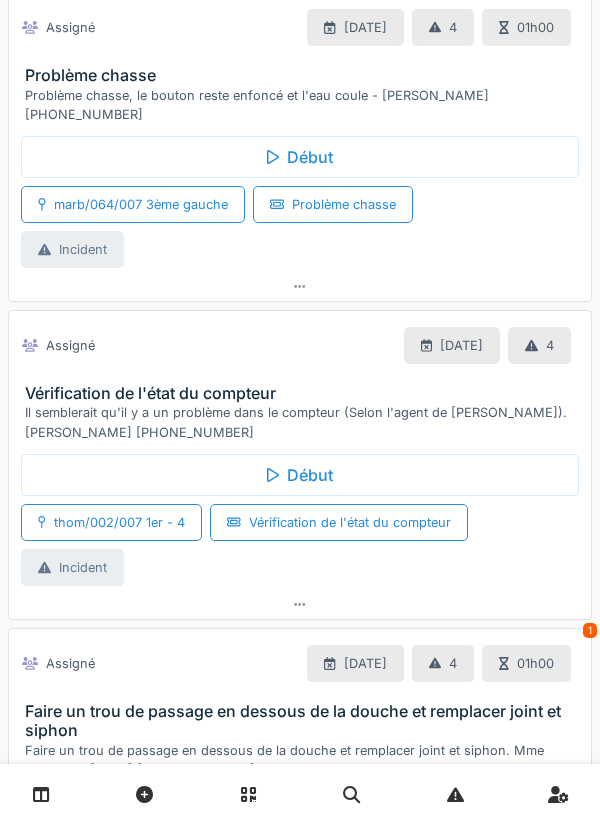scroll, scrollTop: 0, scrollLeft: 0, axis: both 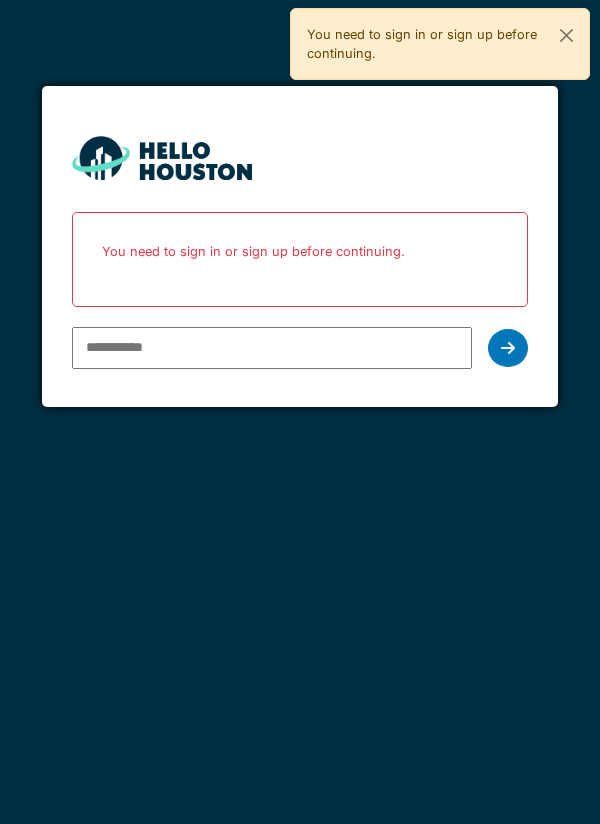 click at bounding box center (272, 348) 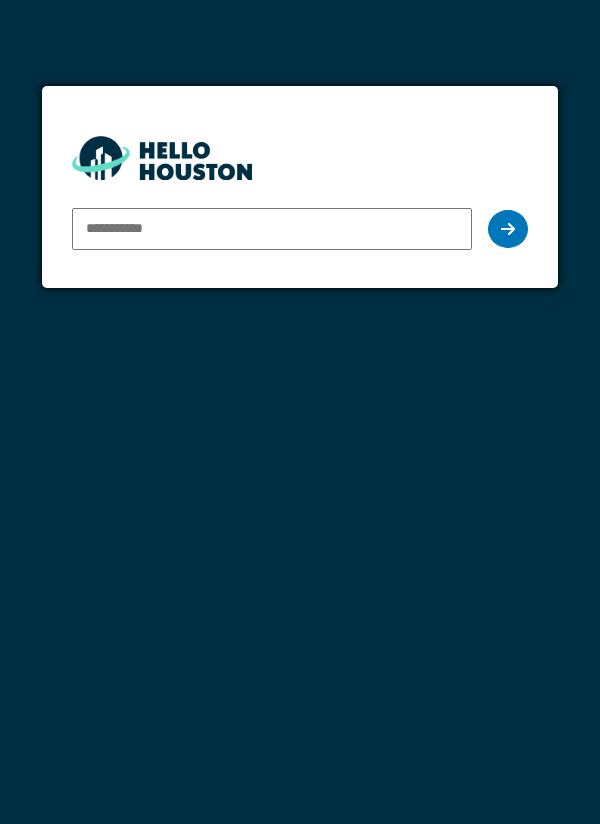 scroll, scrollTop: 0, scrollLeft: 0, axis: both 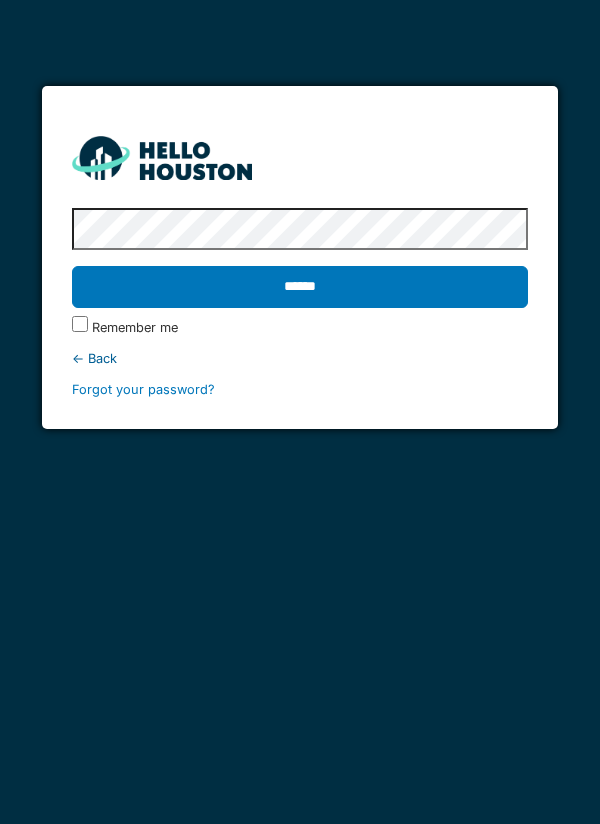 click on "******" at bounding box center [300, 287] 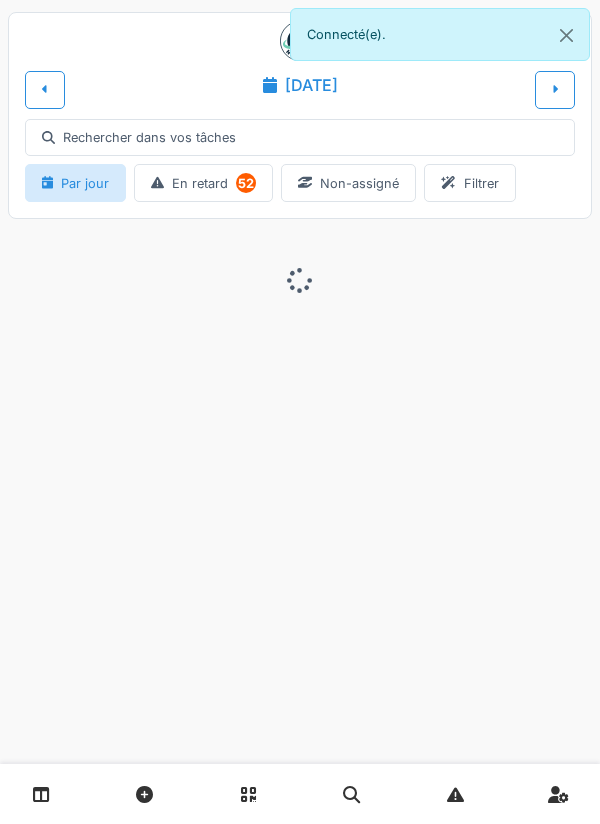 scroll, scrollTop: 0, scrollLeft: 0, axis: both 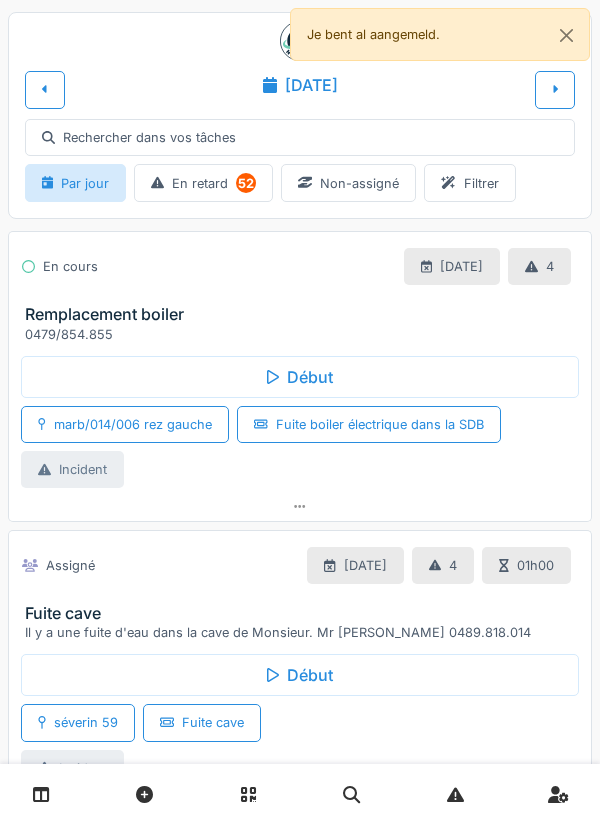 click on "Début séverin 59 Fuite cave  Incident" at bounding box center [300, 716] 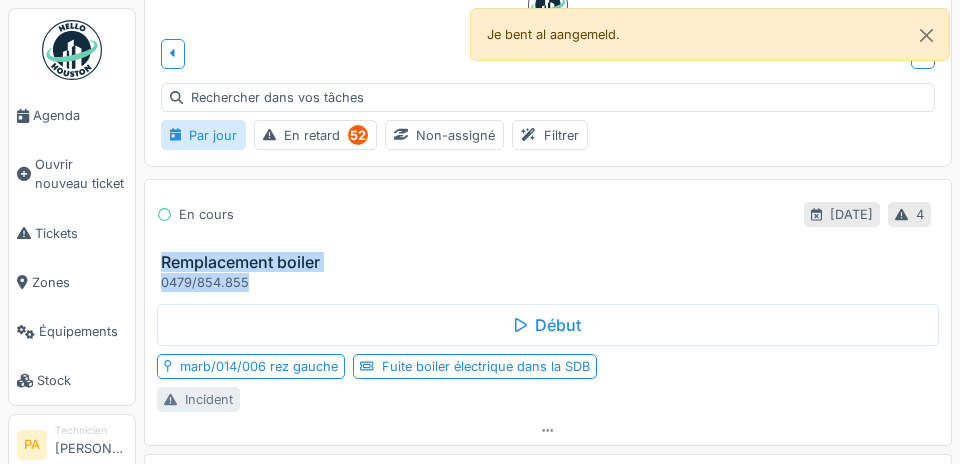 scroll, scrollTop: 37, scrollLeft: 0, axis: vertical 